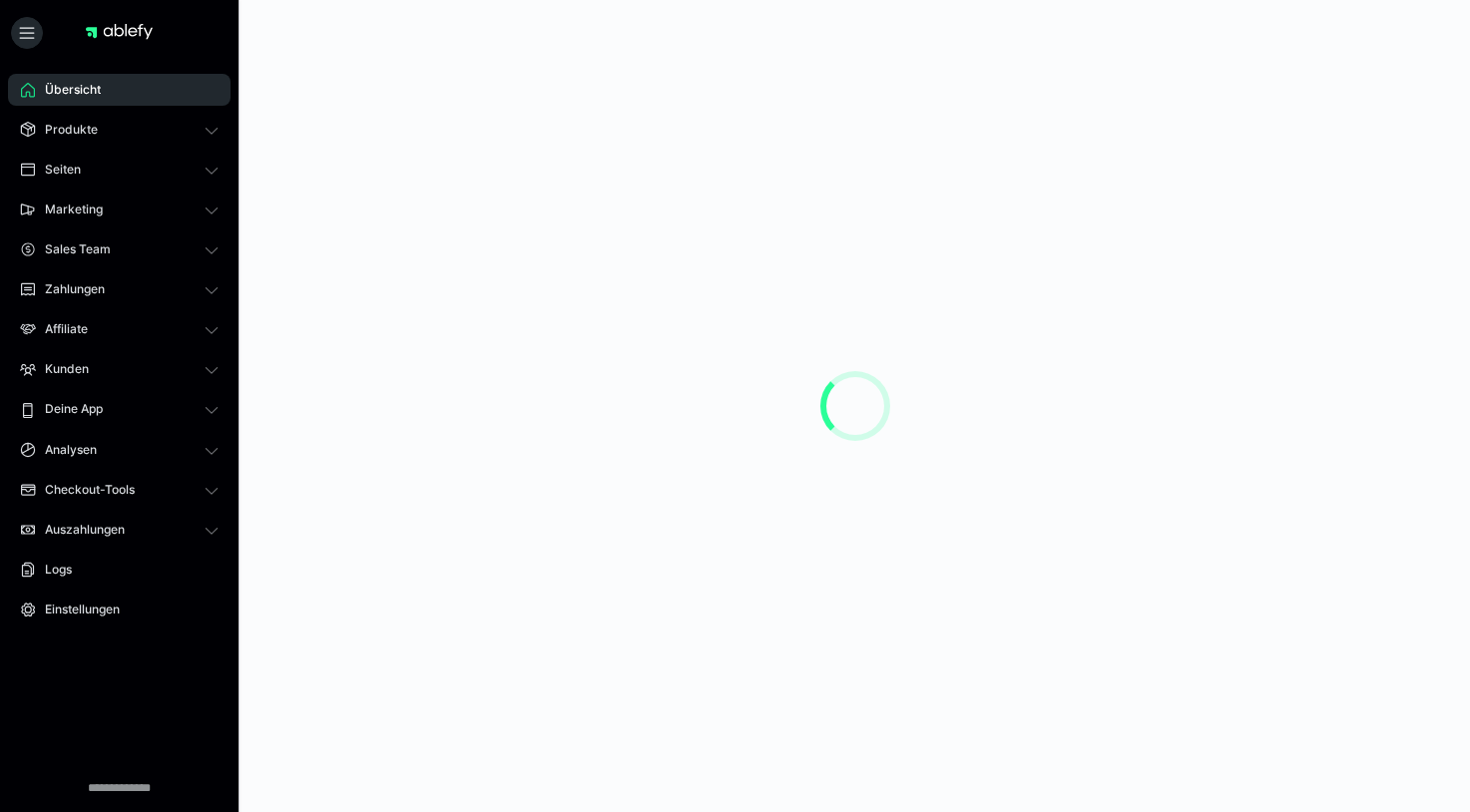 scroll, scrollTop: 0, scrollLeft: 0, axis: both 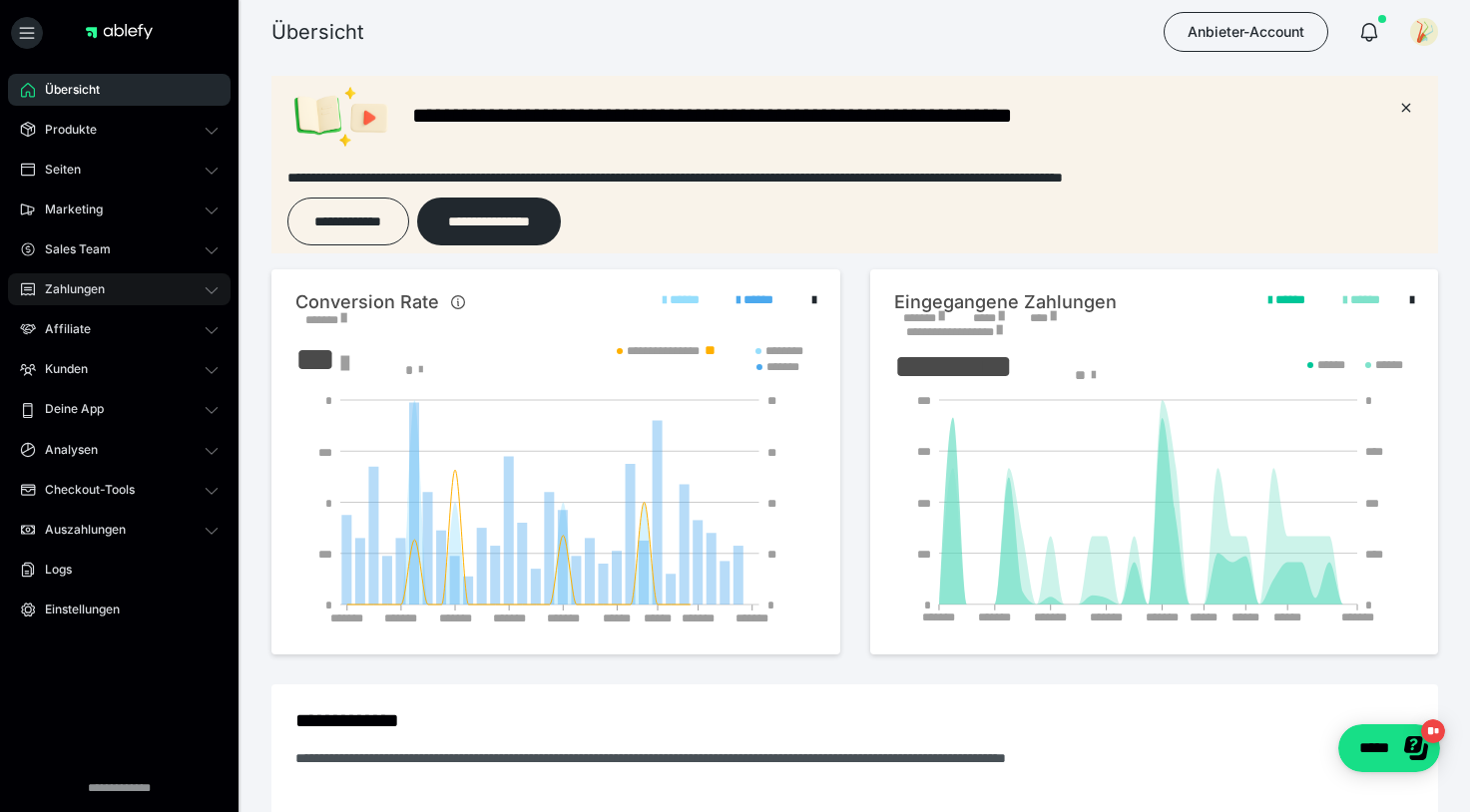 click on "Zahlungen" at bounding box center [68, 289] 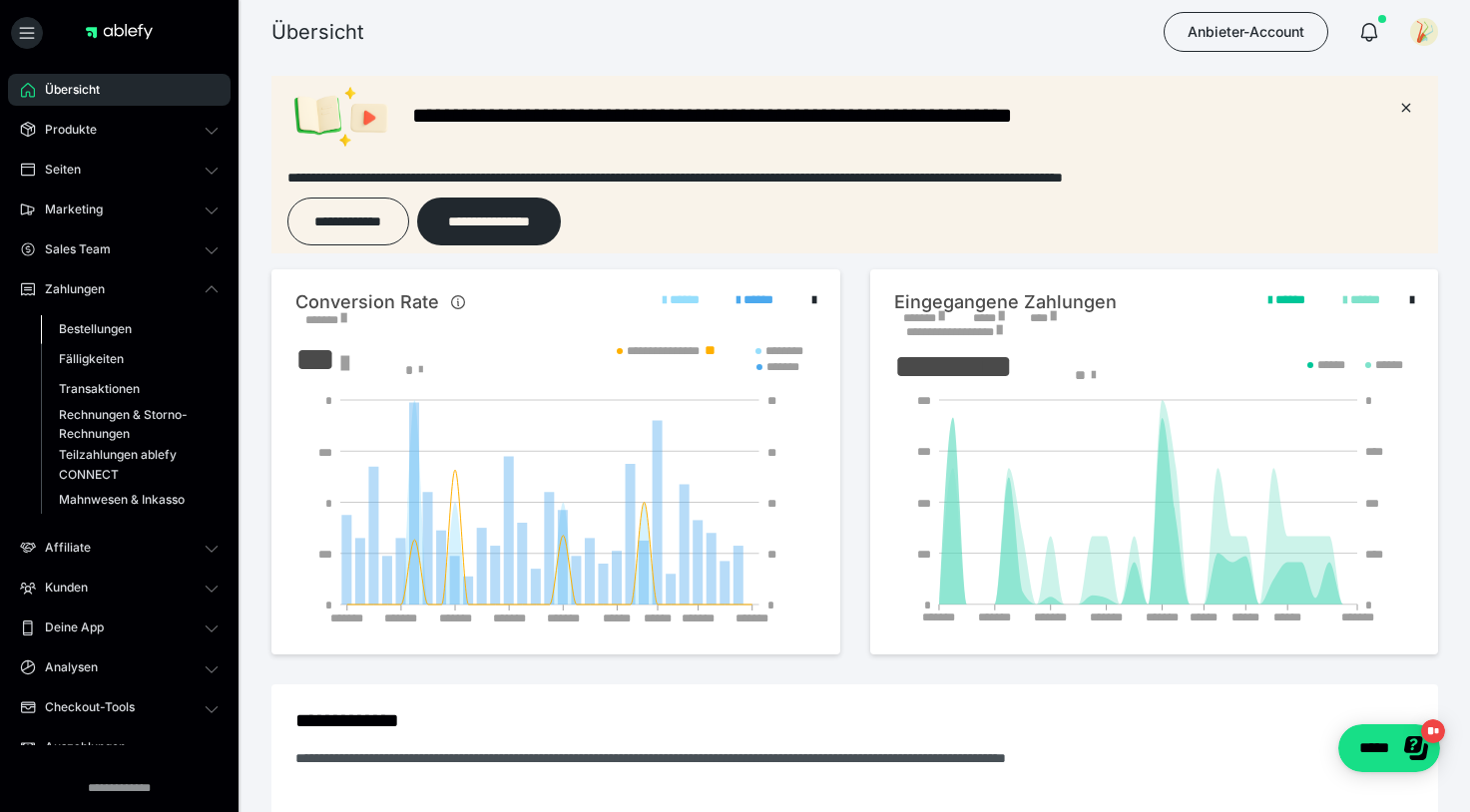 click on "Bestellungen" at bounding box center (95, 328) 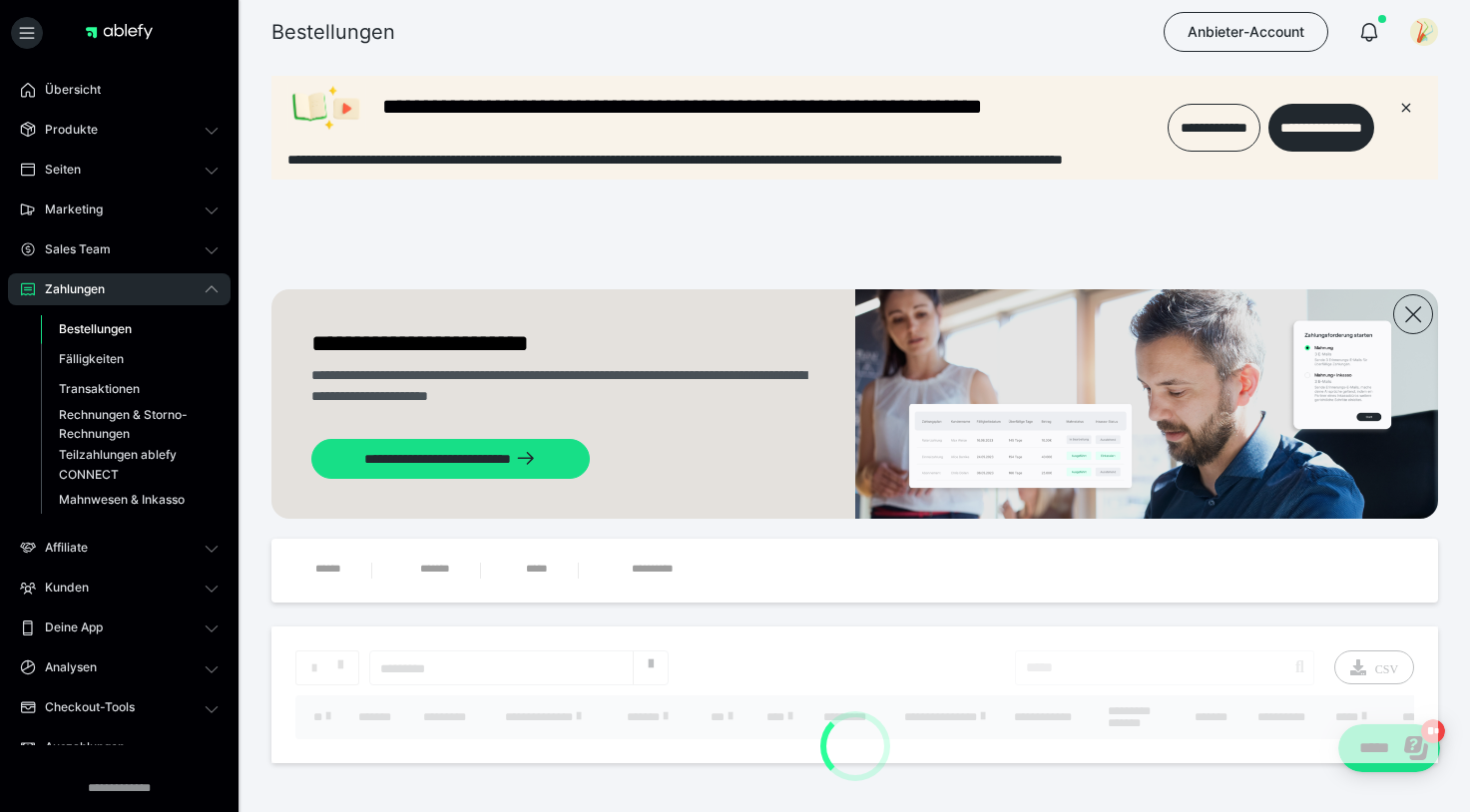 scroll, scrollTop: 0, scrollLeft: 0, axis: both 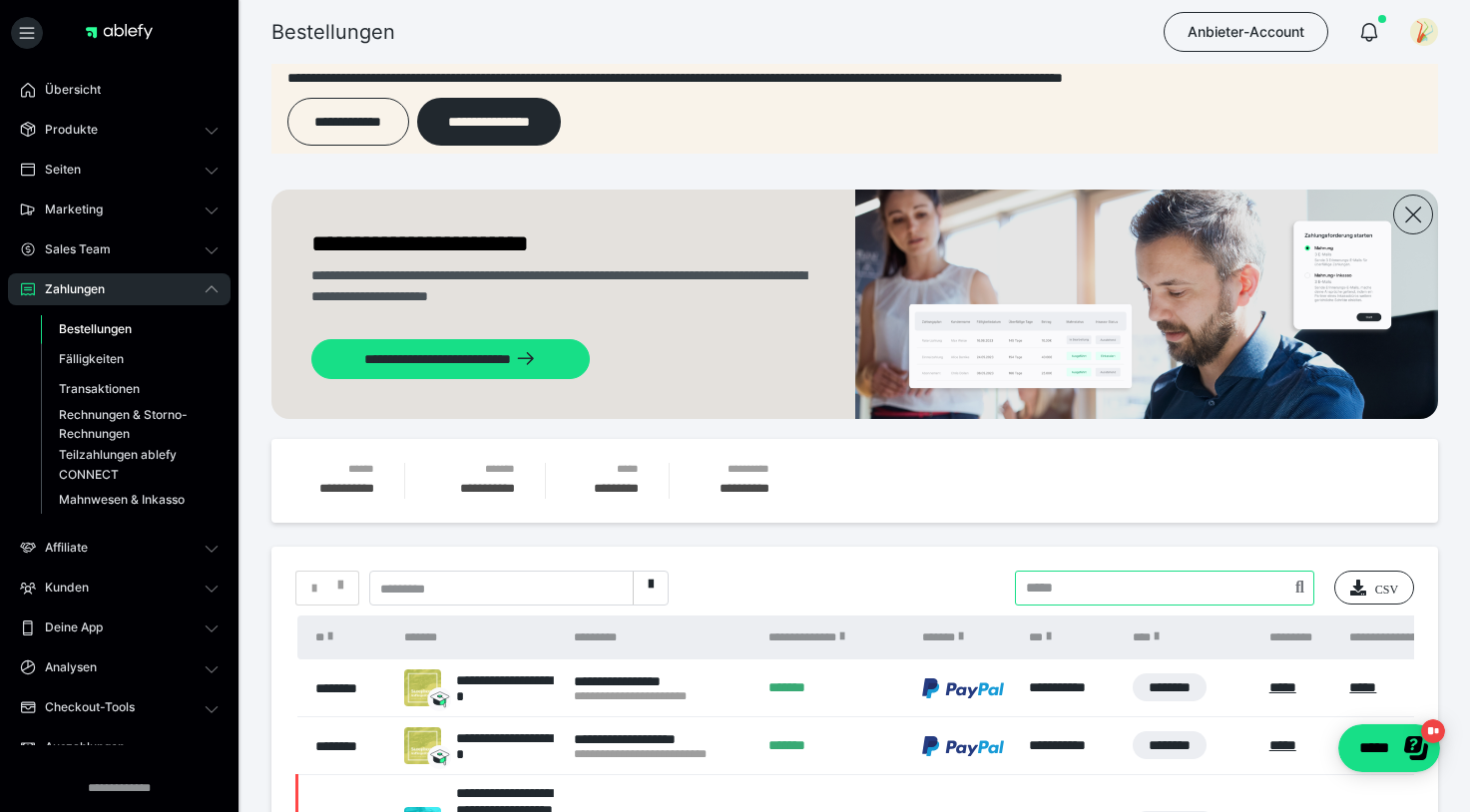 click at bounding box center [1165, 588] 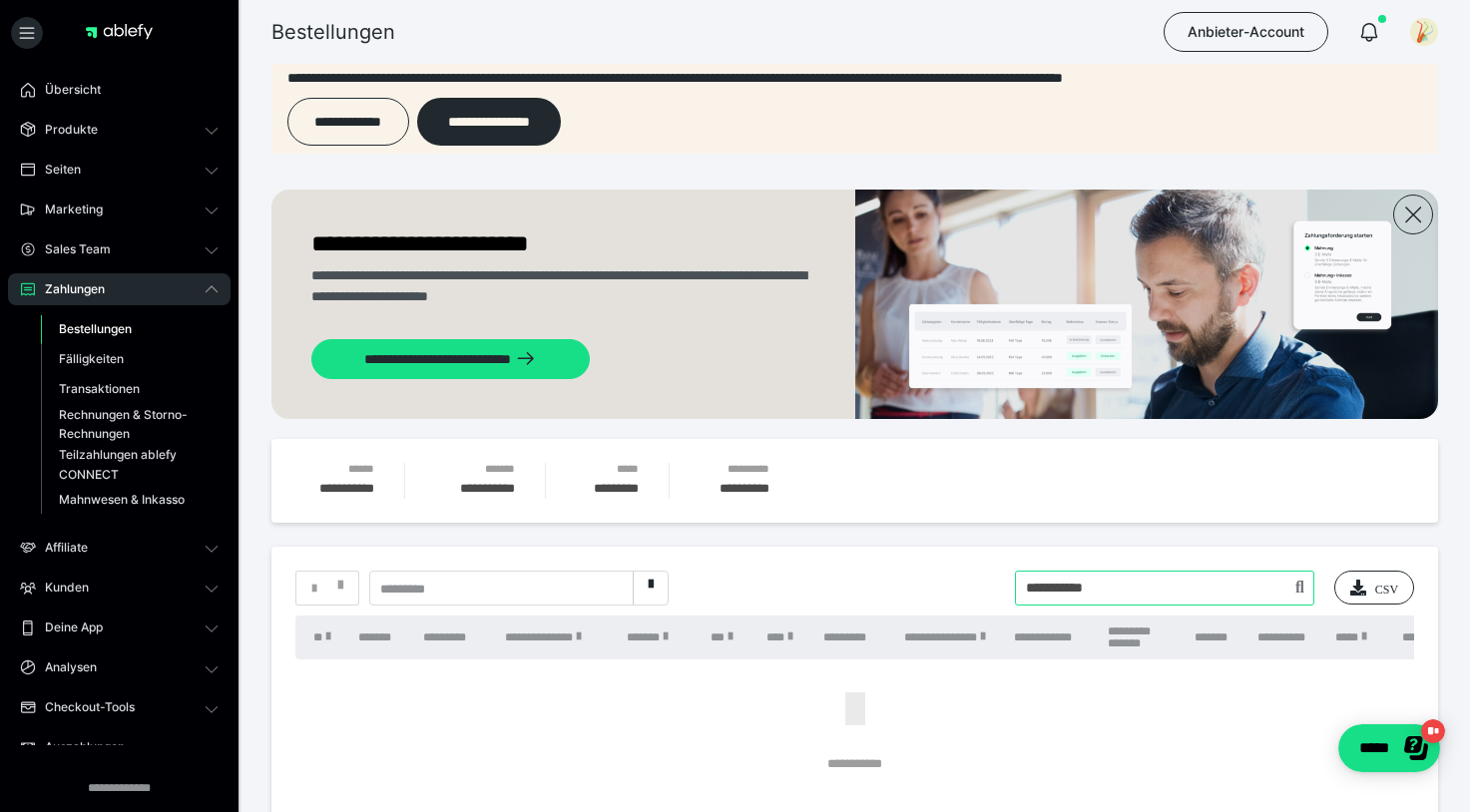 drag, startPoint x: 1117, startPoint y: 590, endPoint x: 1057, endPoint y: 592, distance: 60.033324 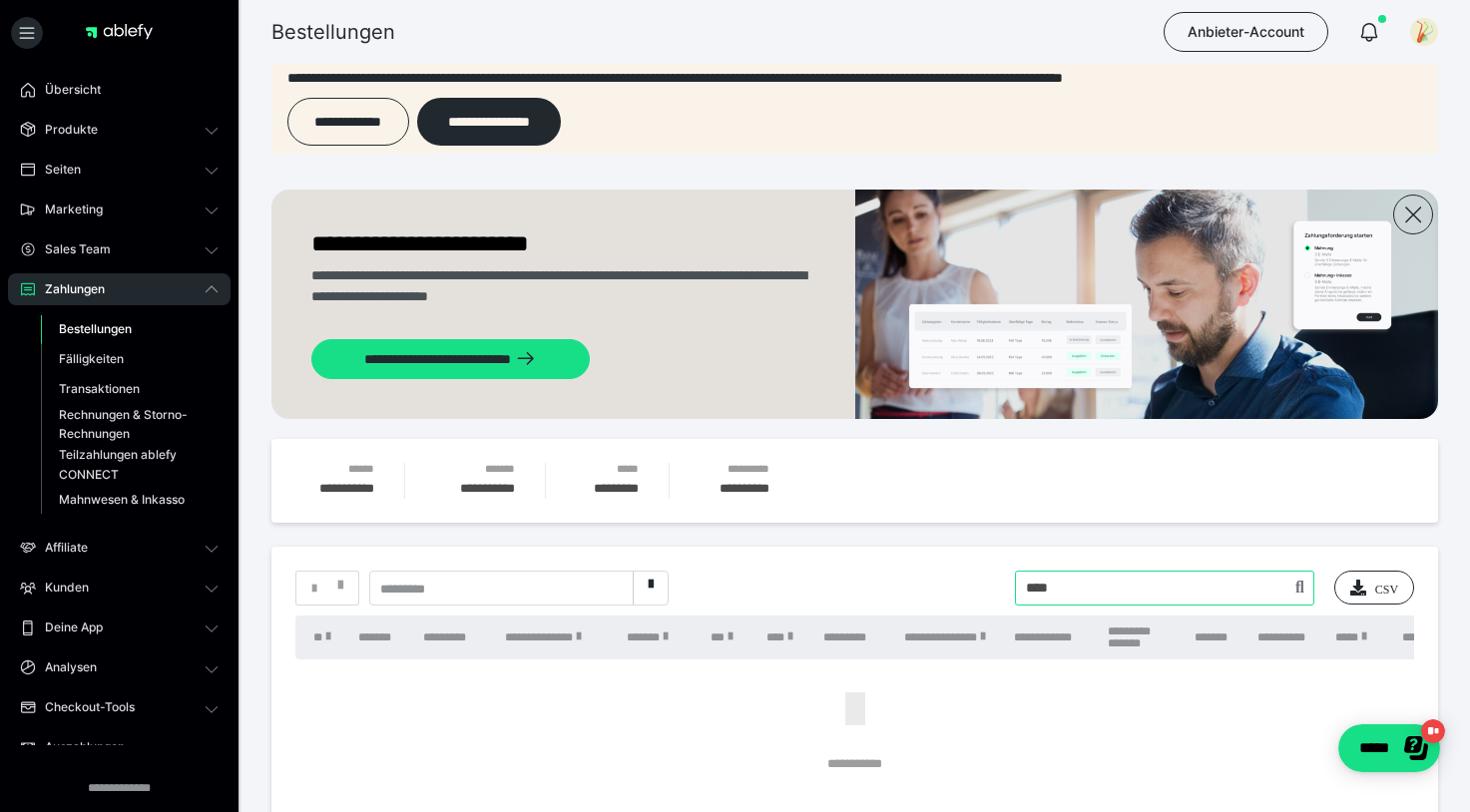 type on "****" 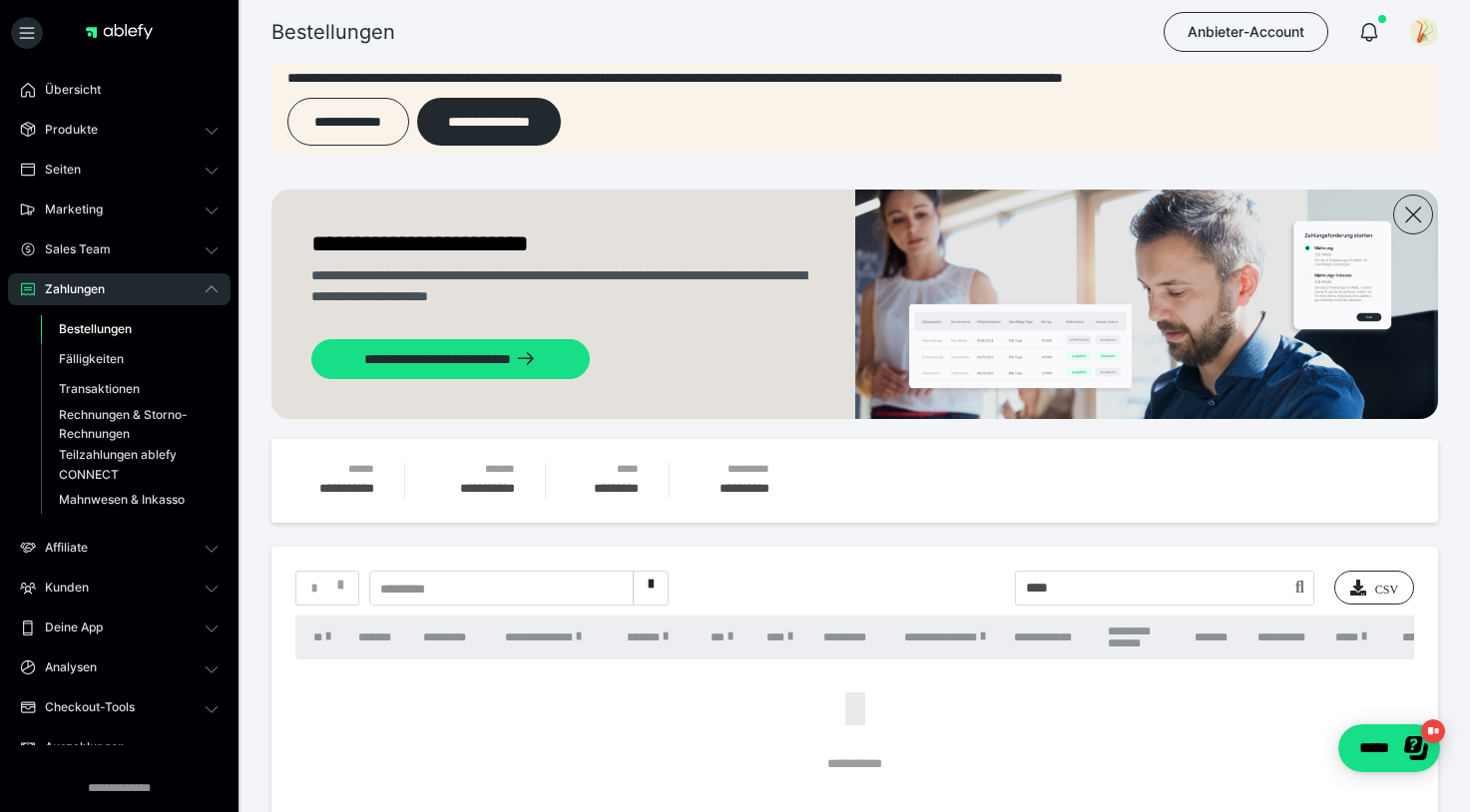 scroll, scrollTop: 95, scrollLeft: 0, axis: vertical 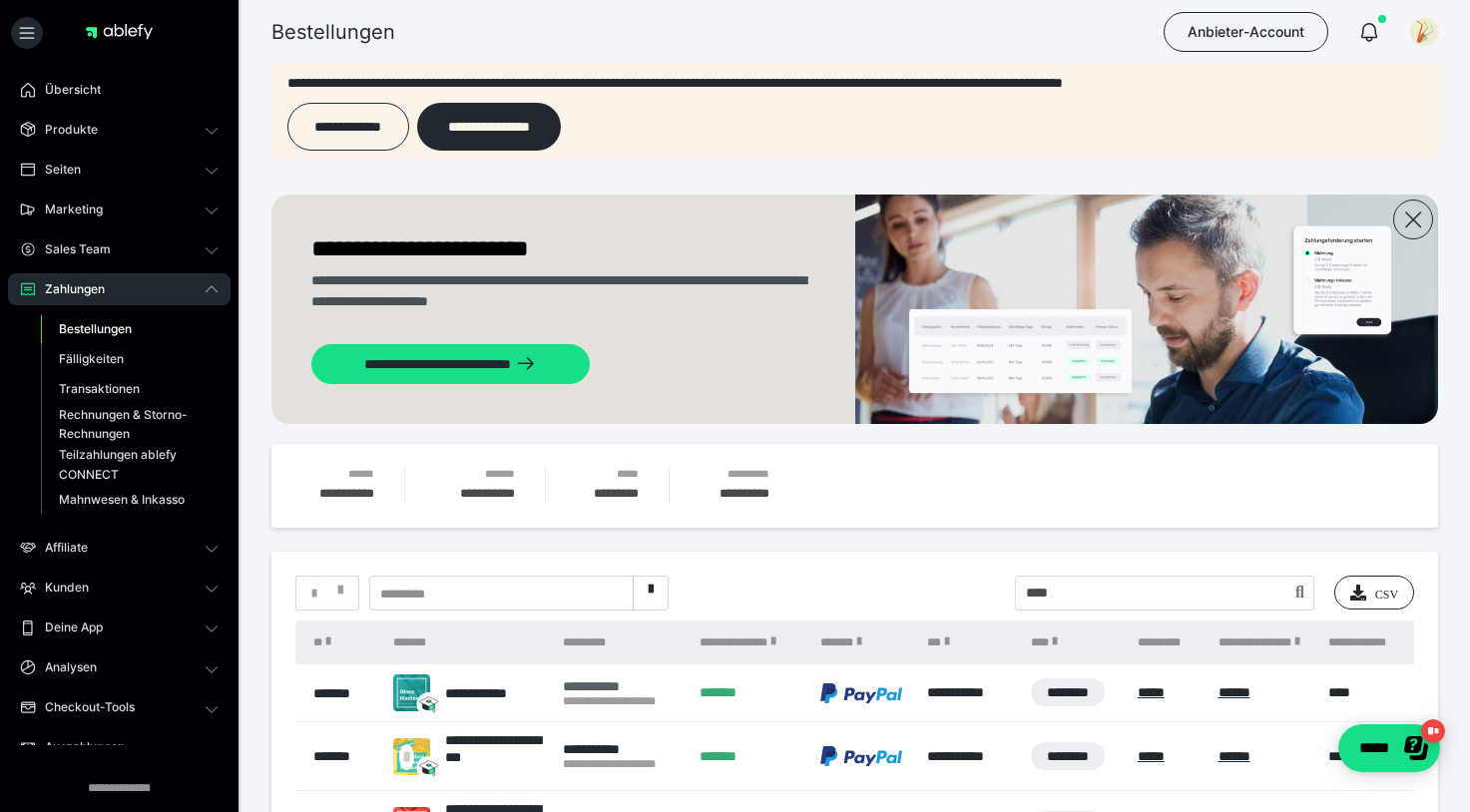 click on "**********" at bounding box center (621, 686) 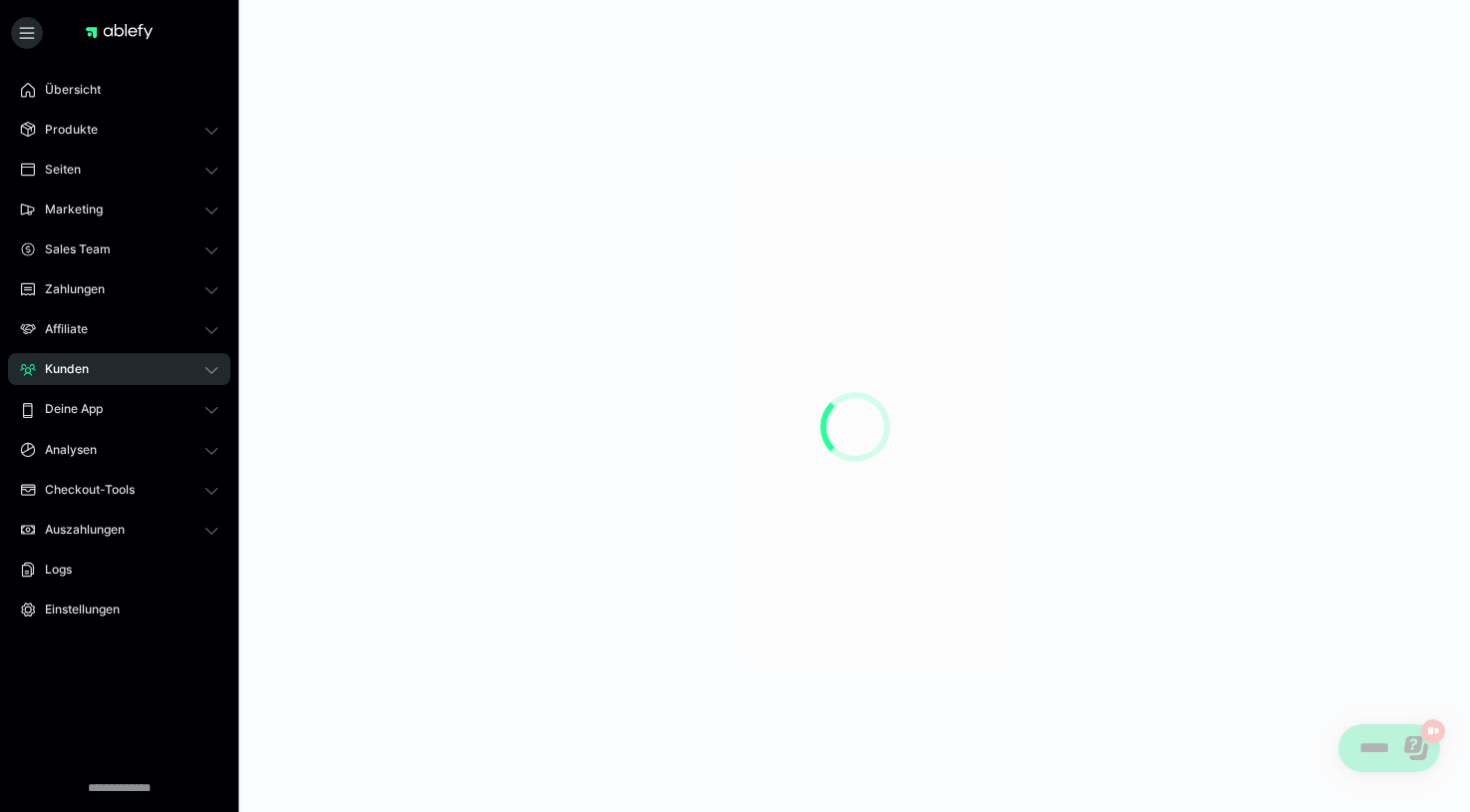 scroll, scrollTop: 0, scrollLeft: 0, axis: both 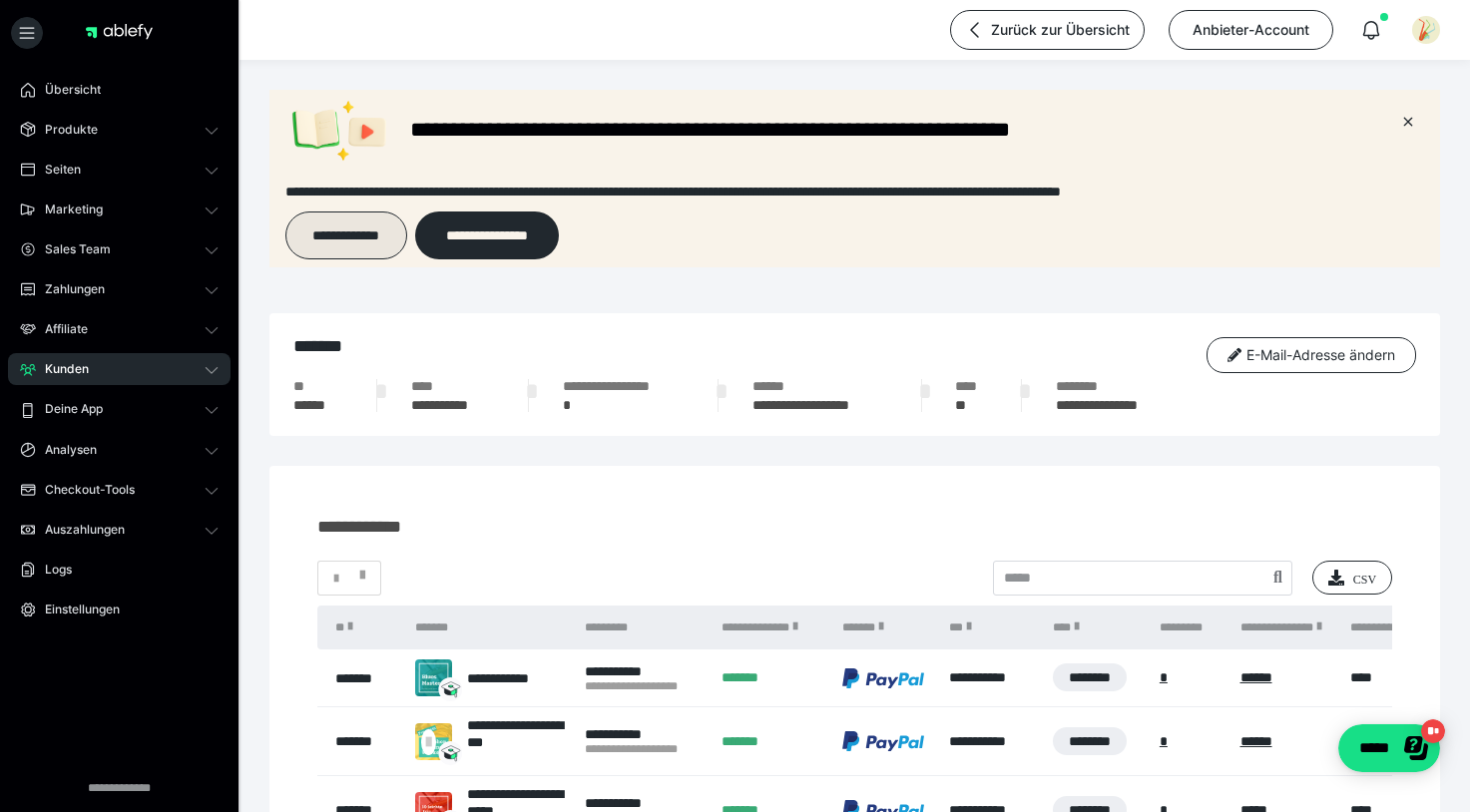click on "**********" at bounding box center (346, 235) 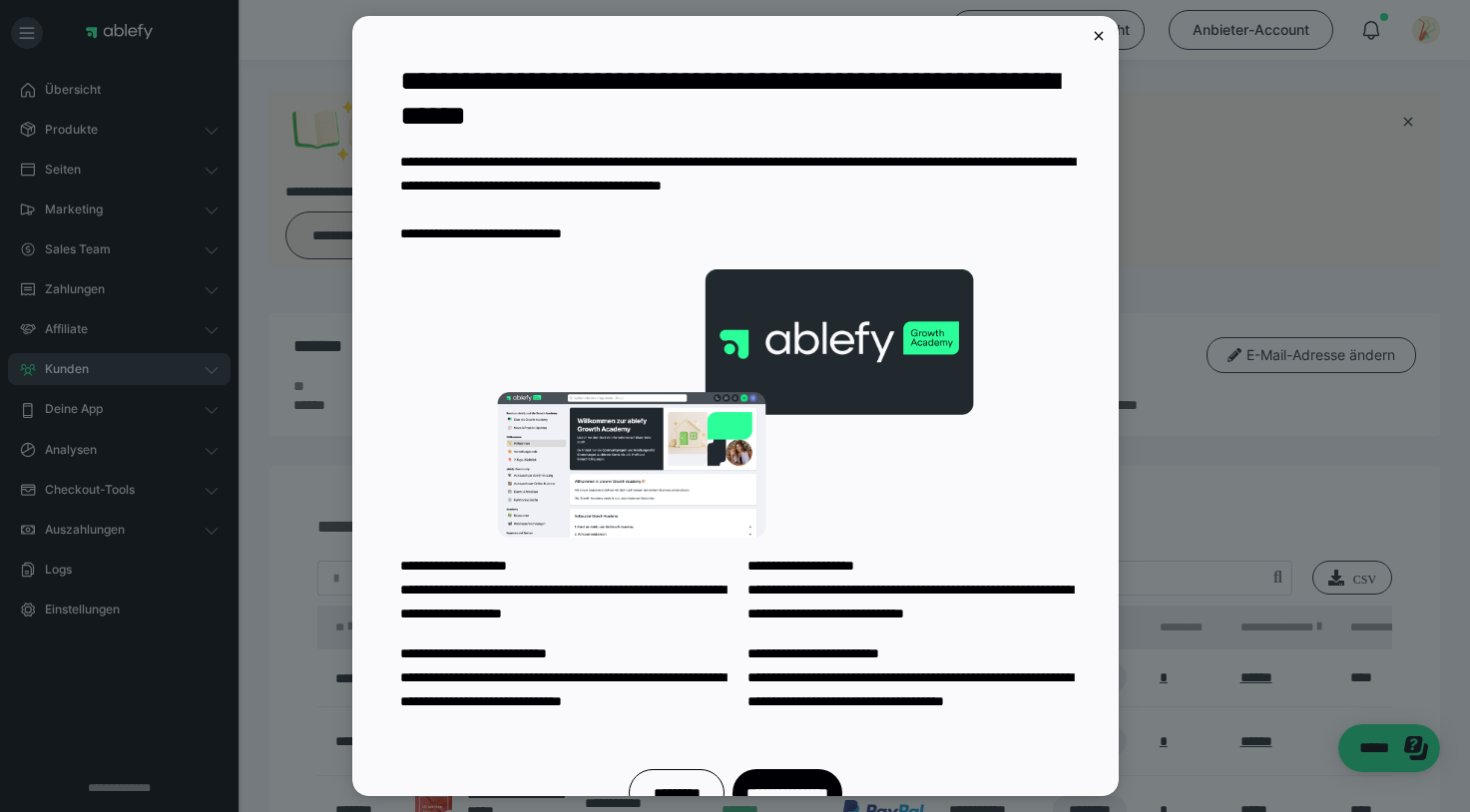 scroll, scrollTop: 0, scrollLeft: 0, axis: both 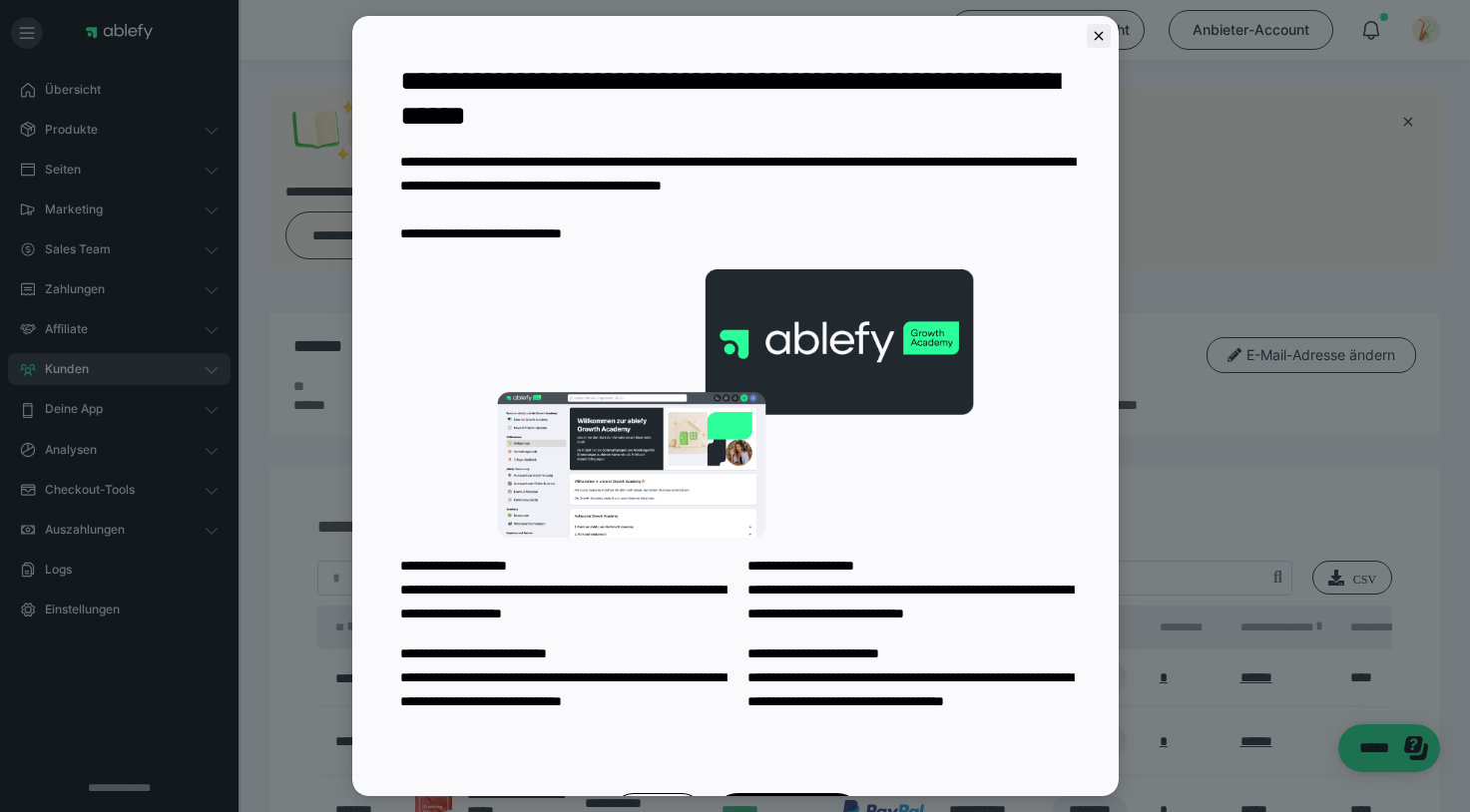 click 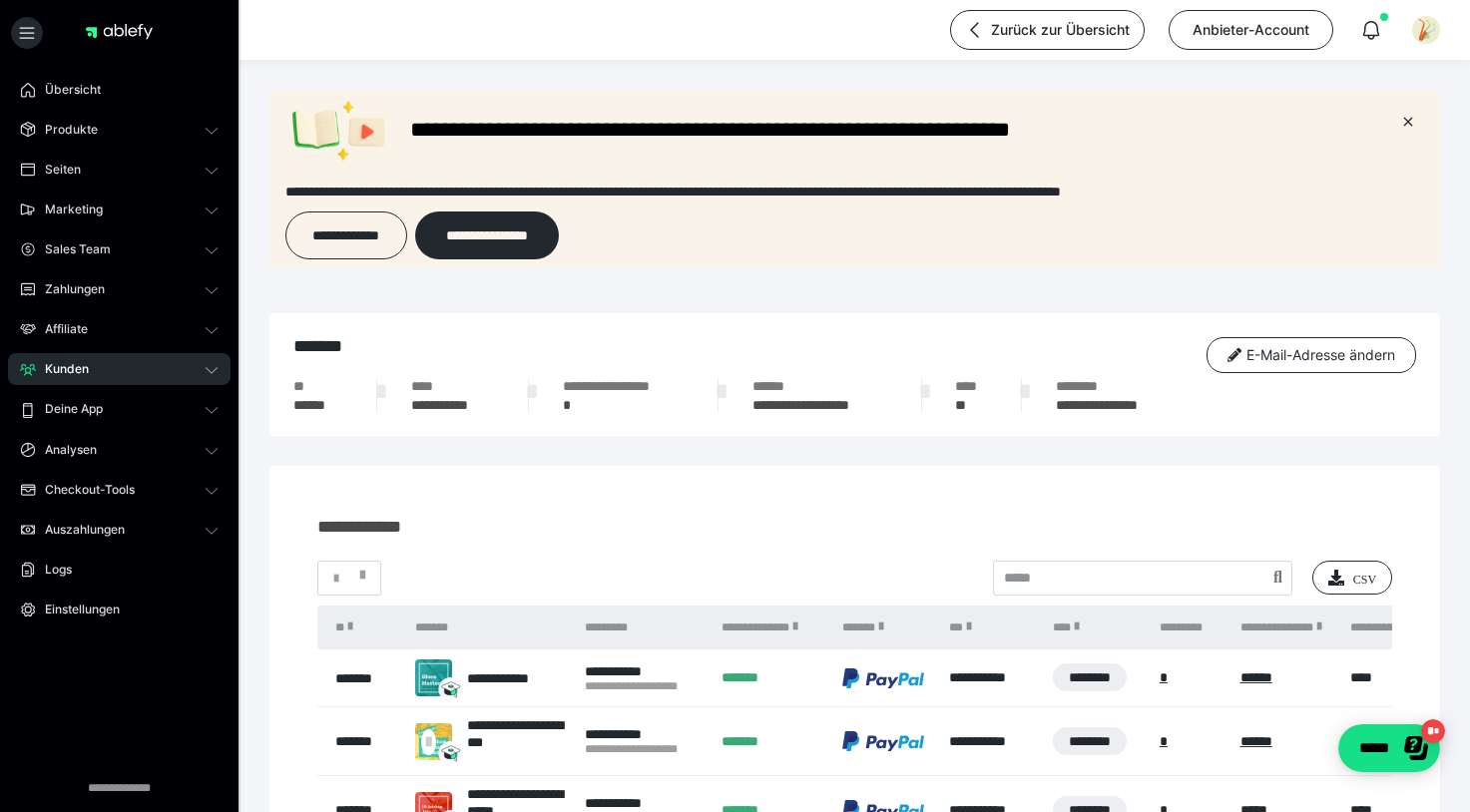 scroll, scrollTop: 0, scrollLeft: 0, axis: both 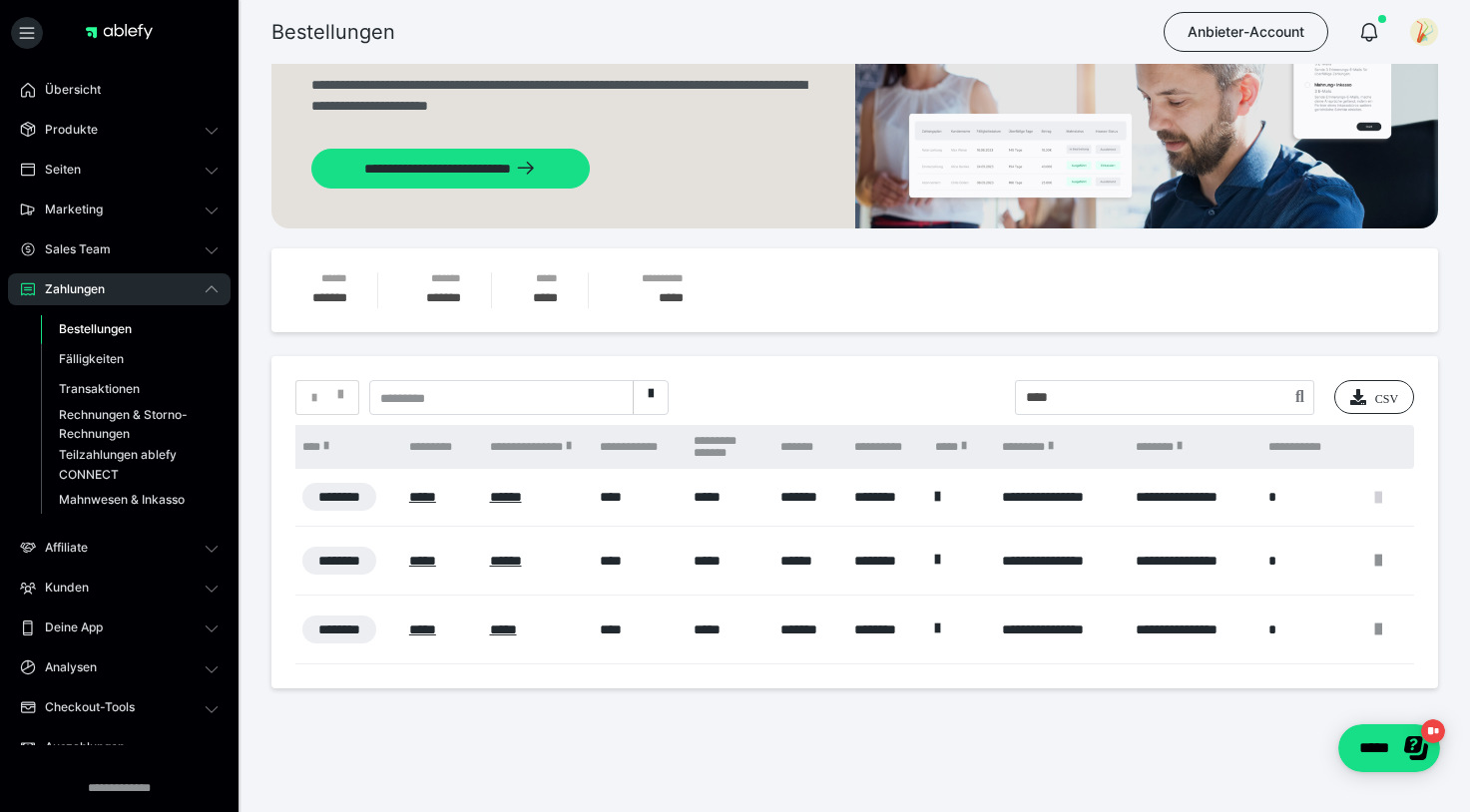 click at bounding box center [1378, 498] 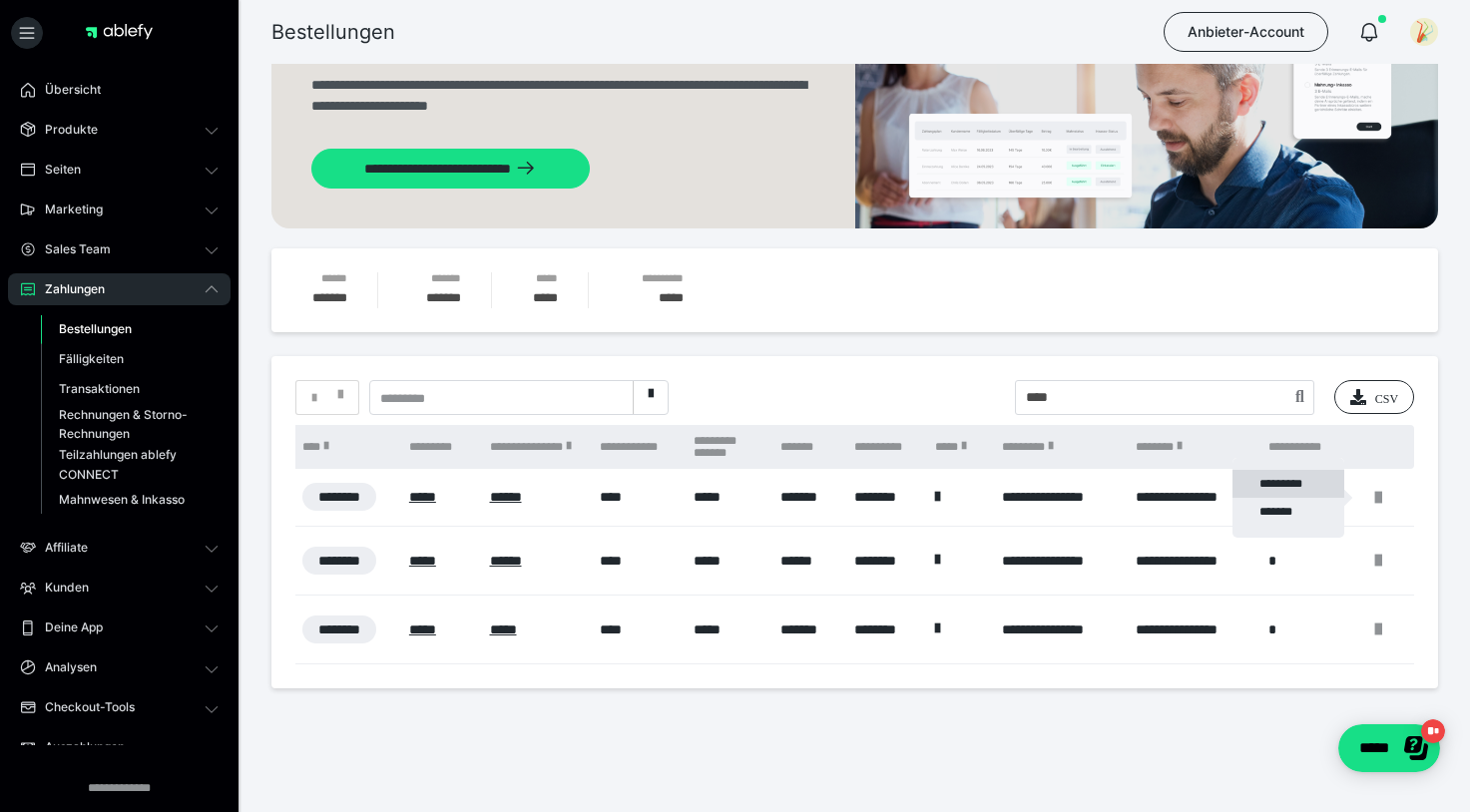 click on "*********" at bounding box center [1288, 484] 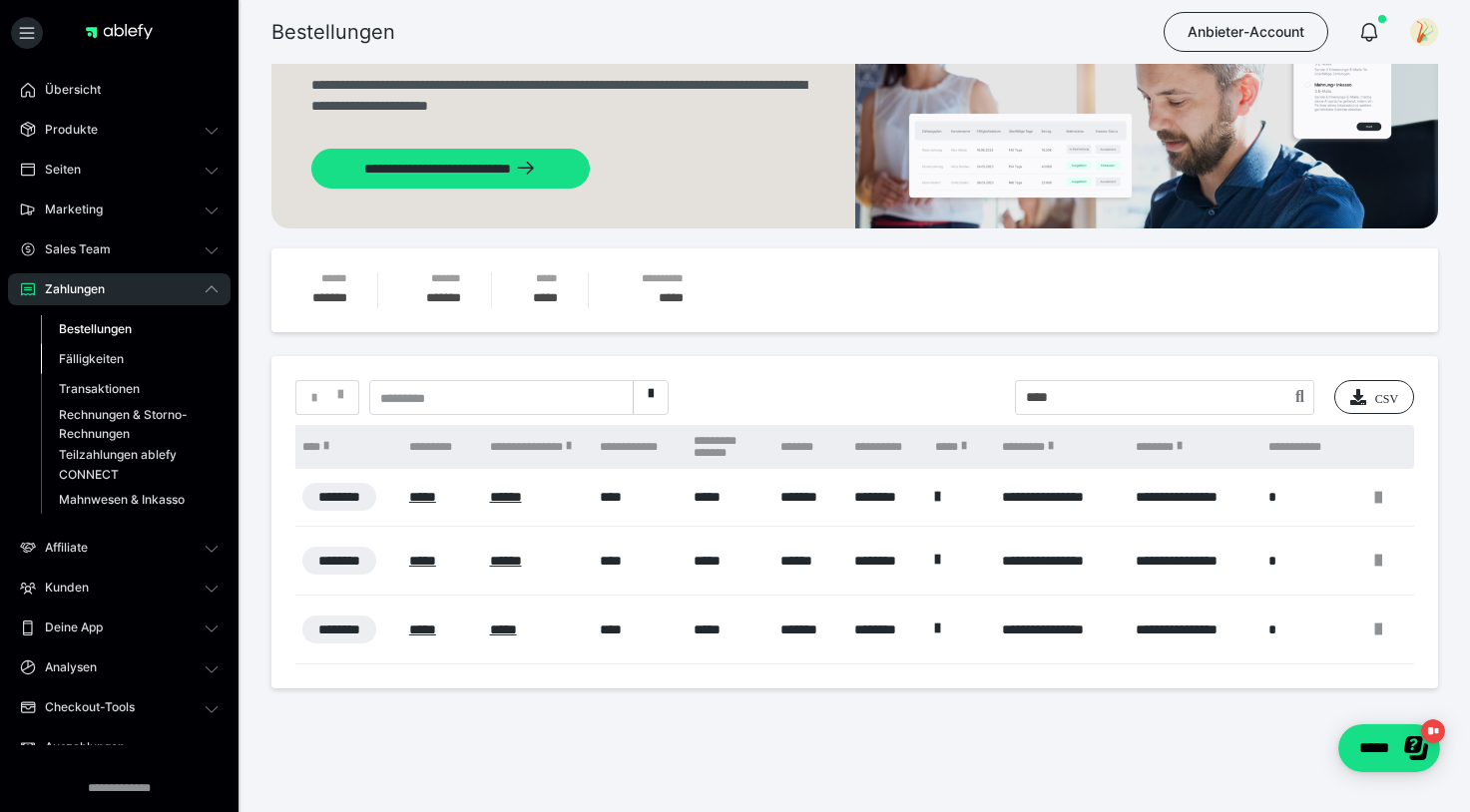 click on "Fälligkeiten" at bounding box center [91, 358] 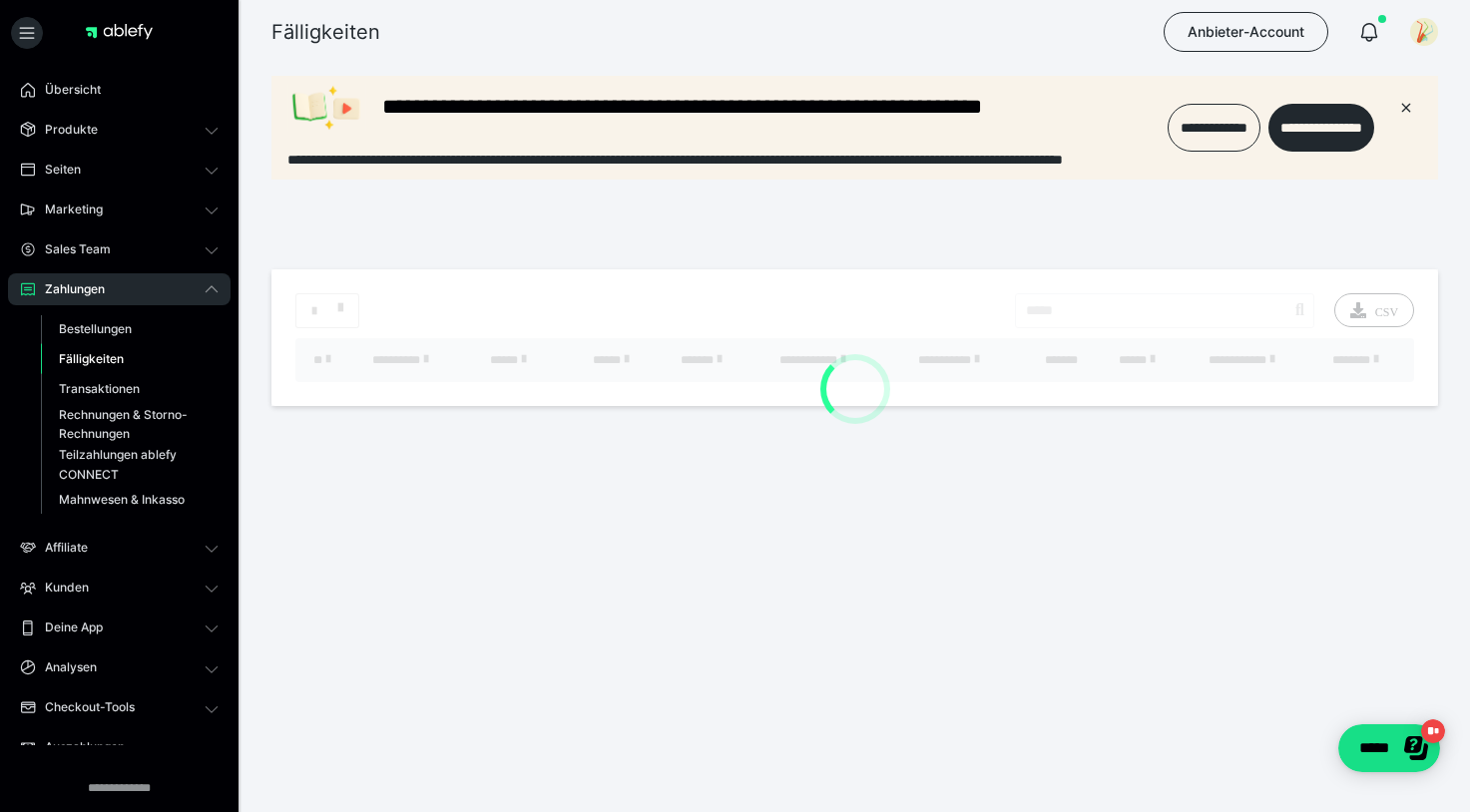 scroll, scrollTop: 0, scrollLeft: 0, axis: both 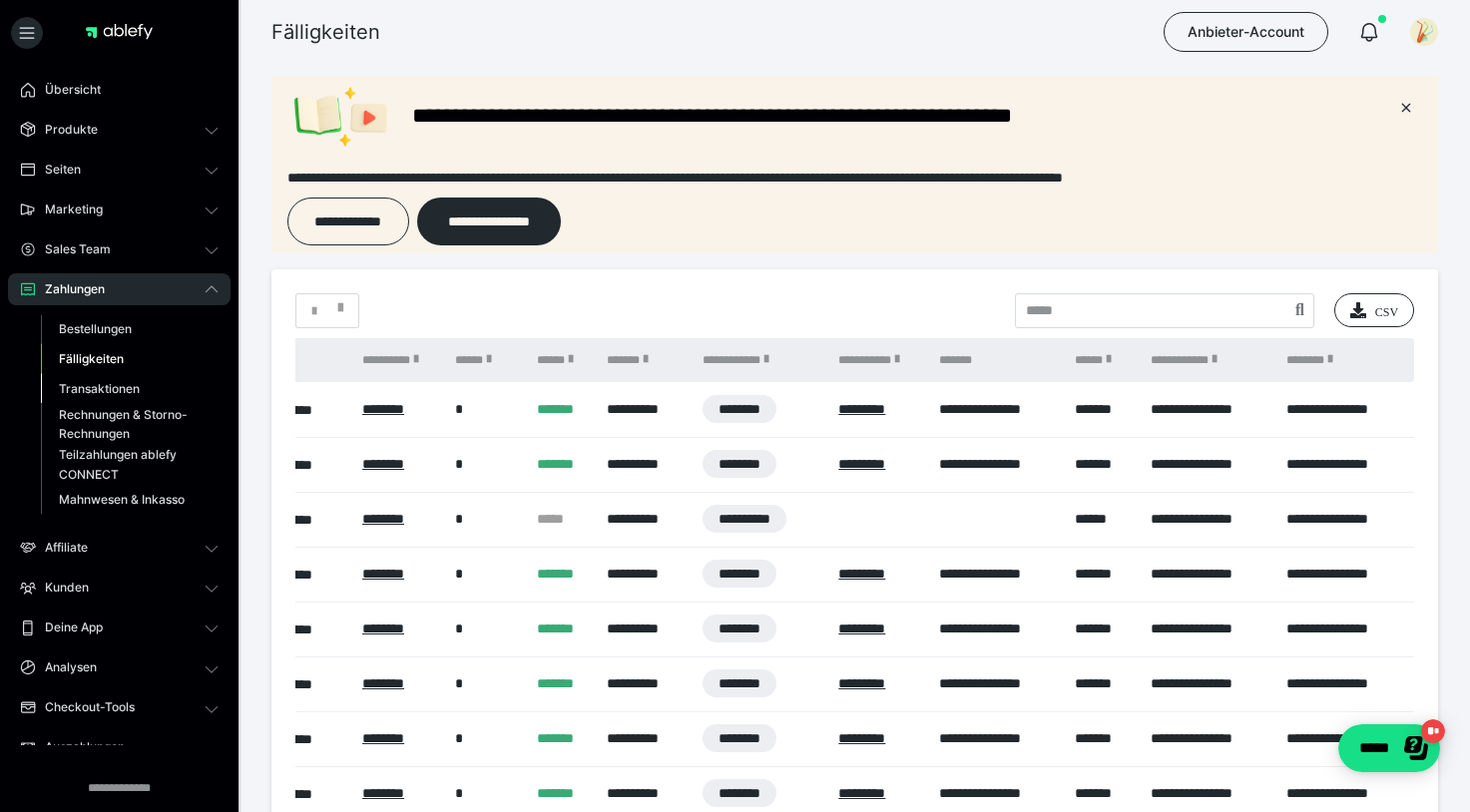 click on "Transaktionen" at bounding box center [99, 388] 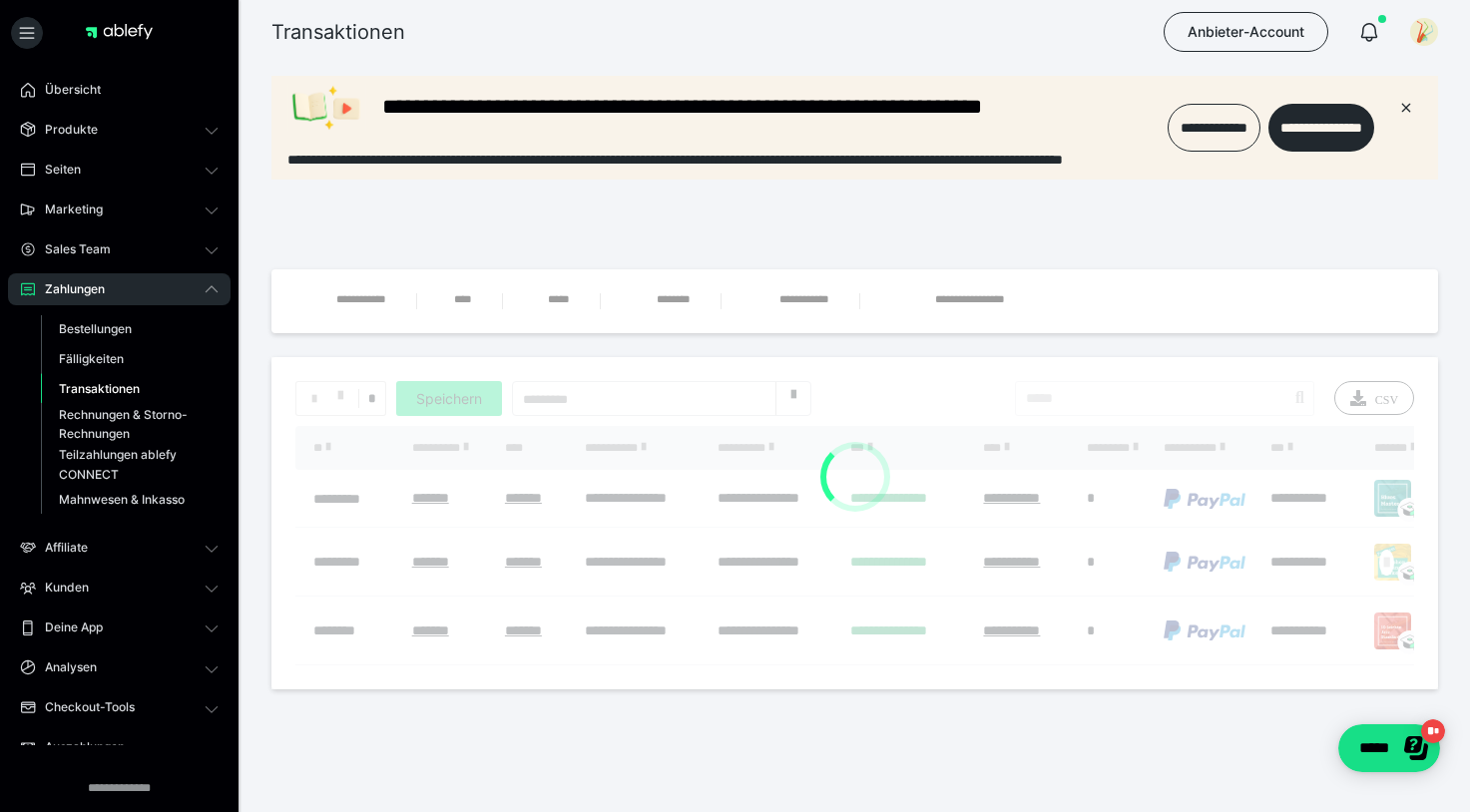 scroll, scrollTop: 0, scrollLeft: 0, axis: both 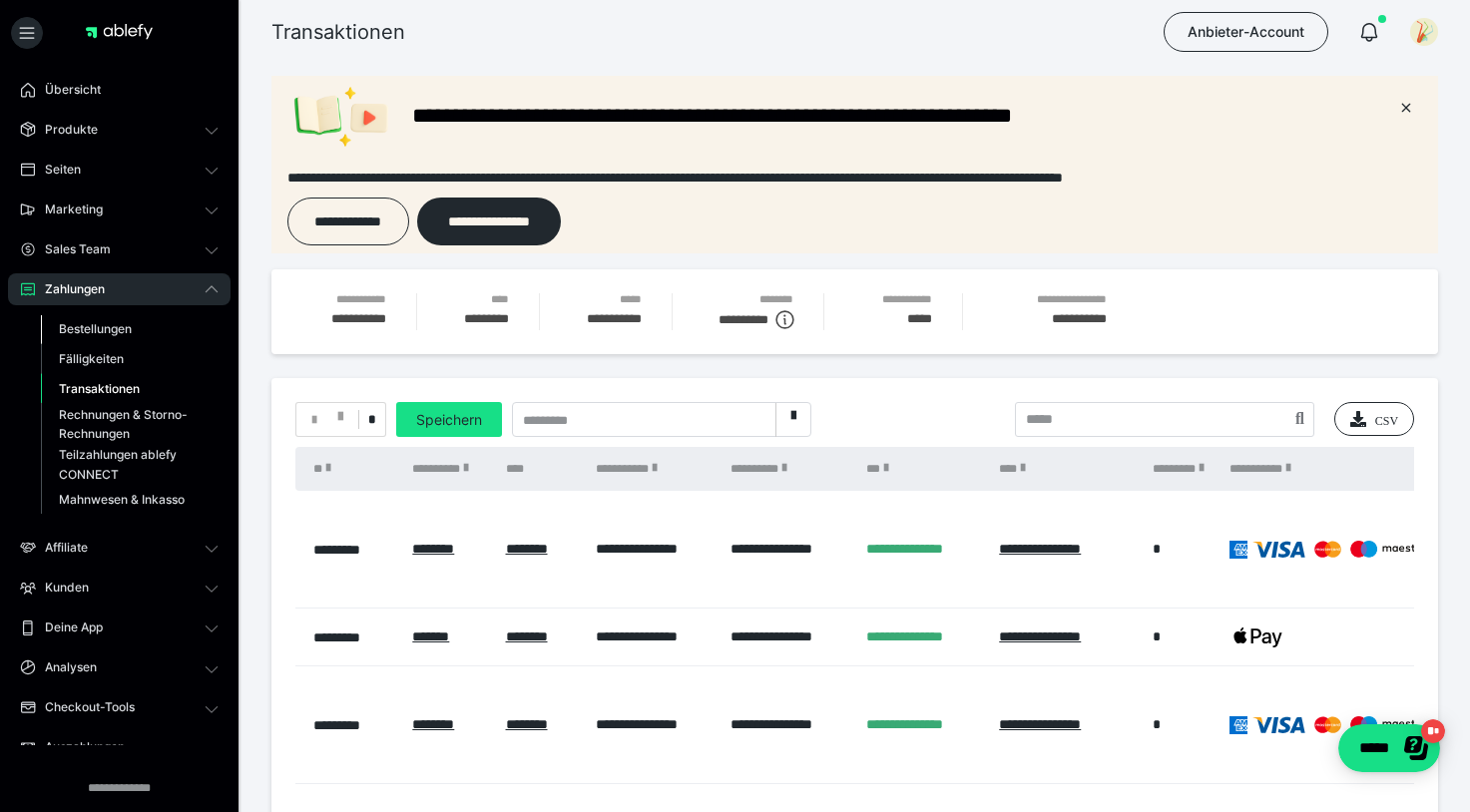 click on "Bestellungen" at bounding box center (95, 328) 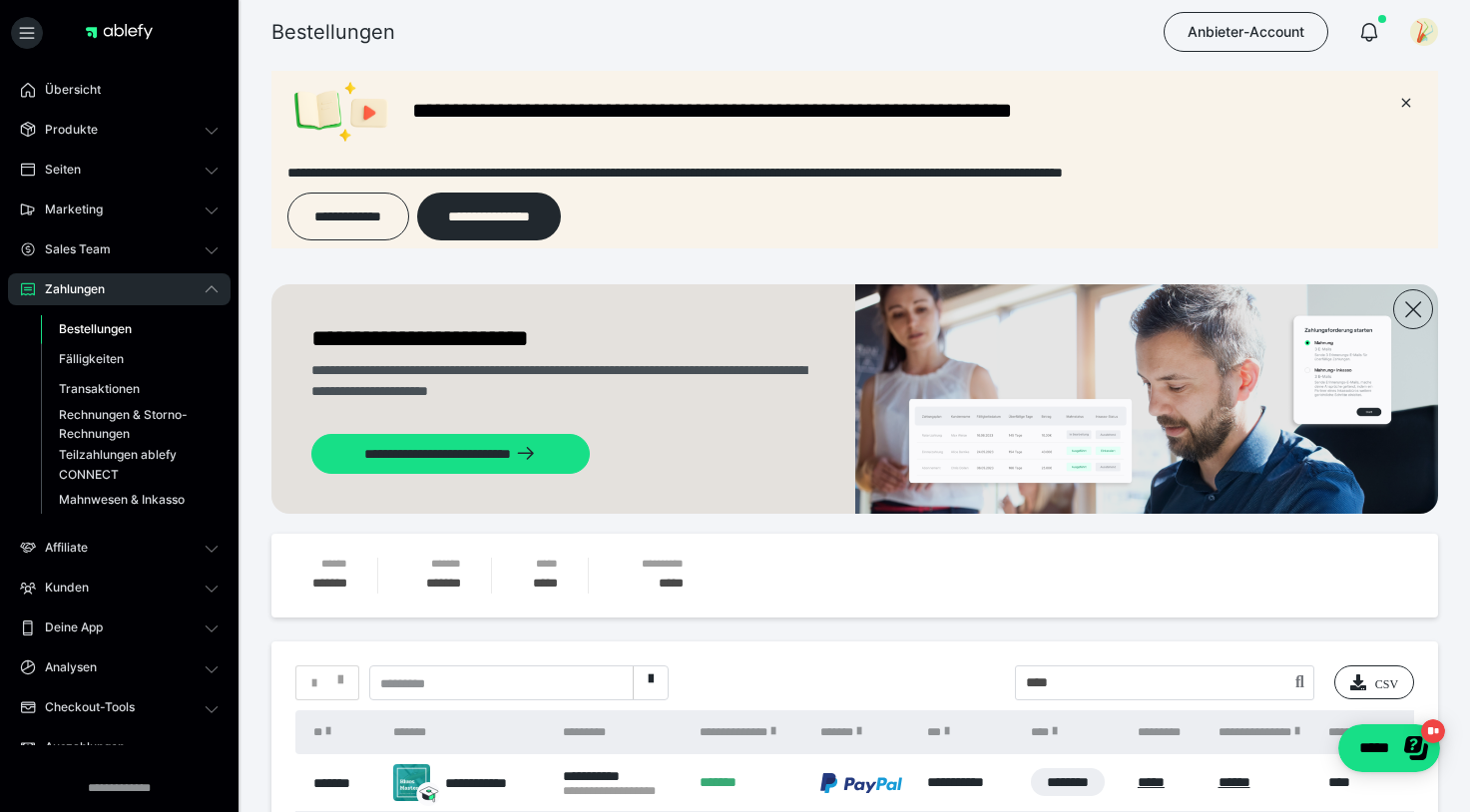 click on "Bestellungen" at bounding box center [95, 328] 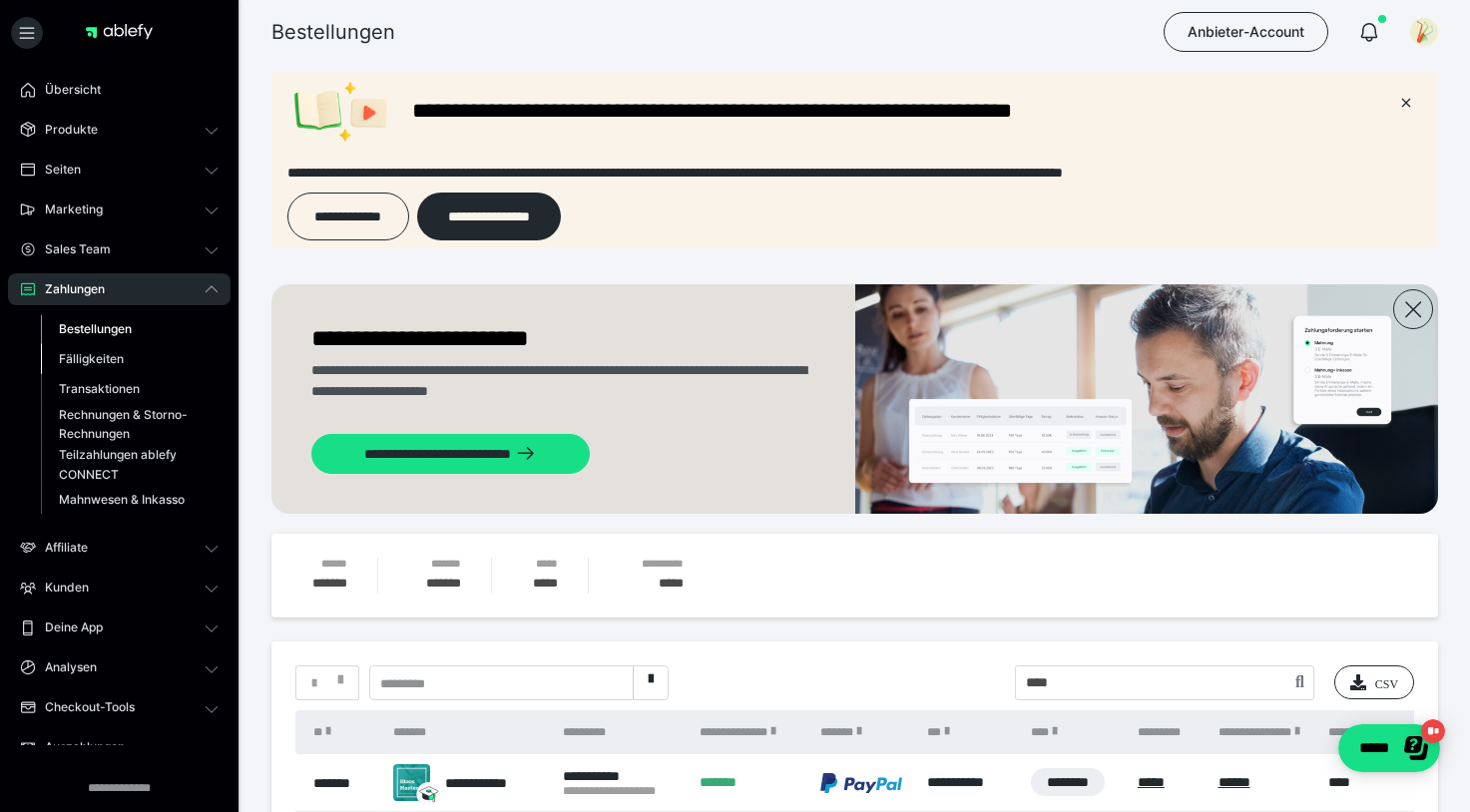 click on "Fälligkeiten" at bounding box center (91, 358) 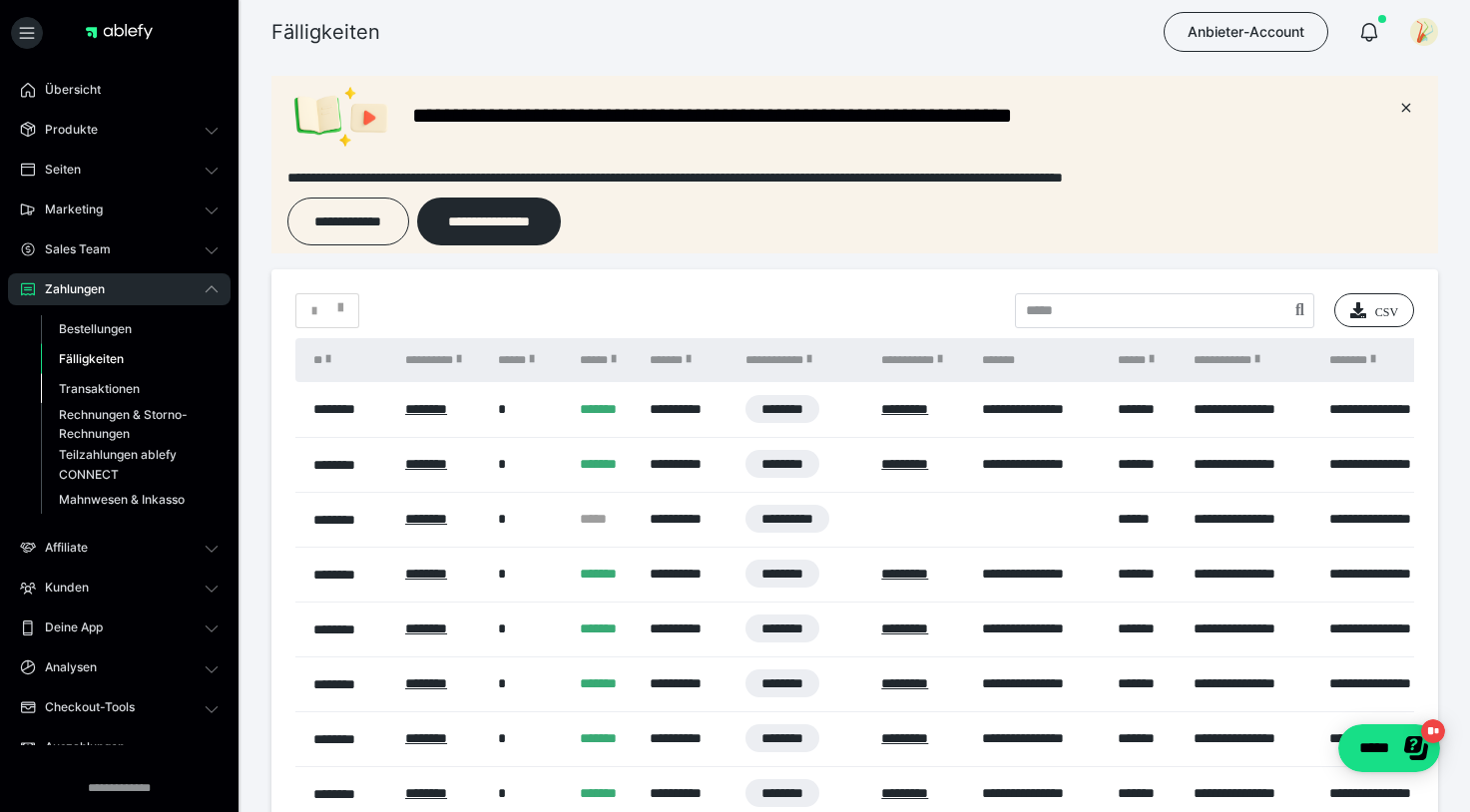 click on "Transaktionen" at bounding box center [99, 388] 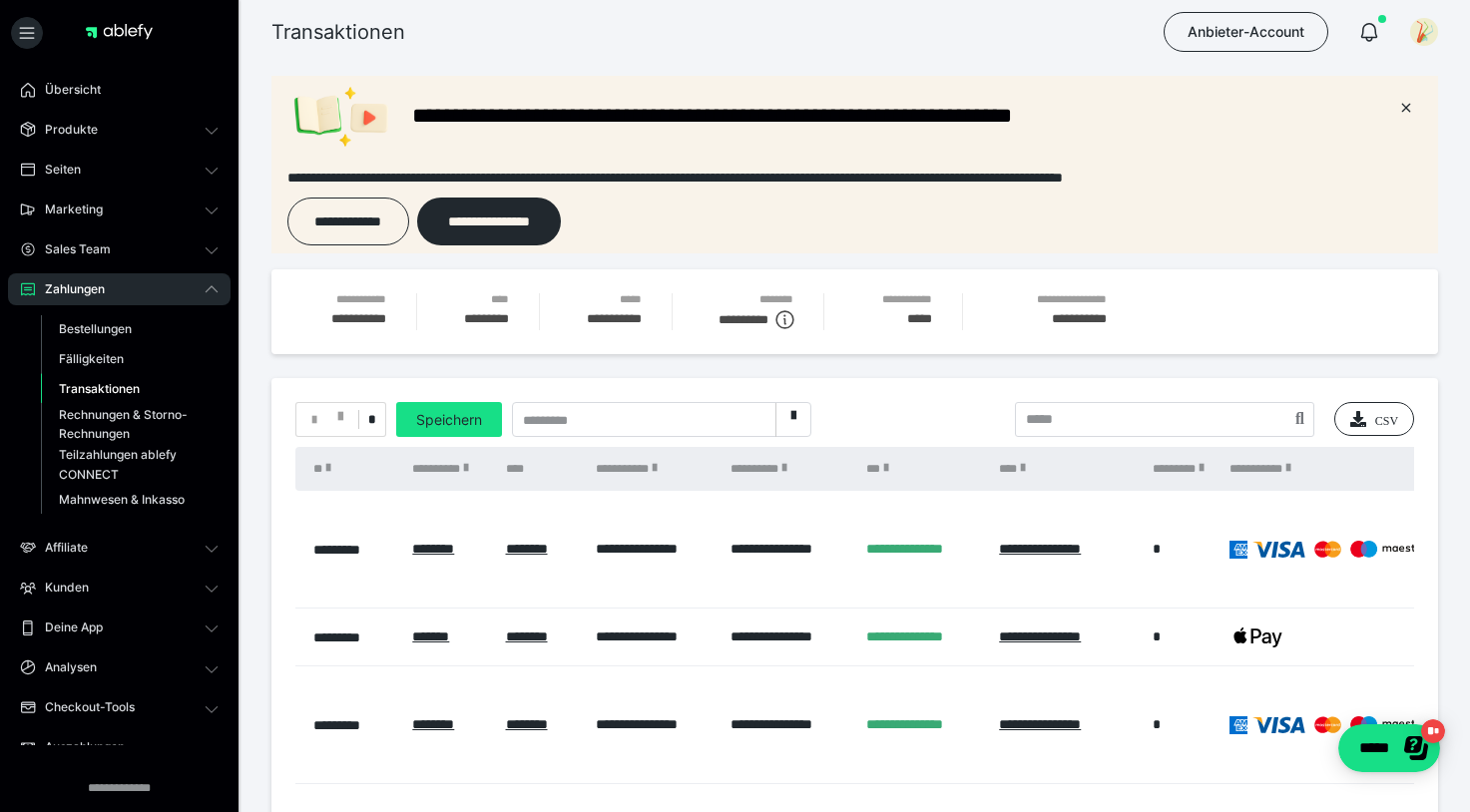 click on "Zahlungen" at bounding box center [68, 289] 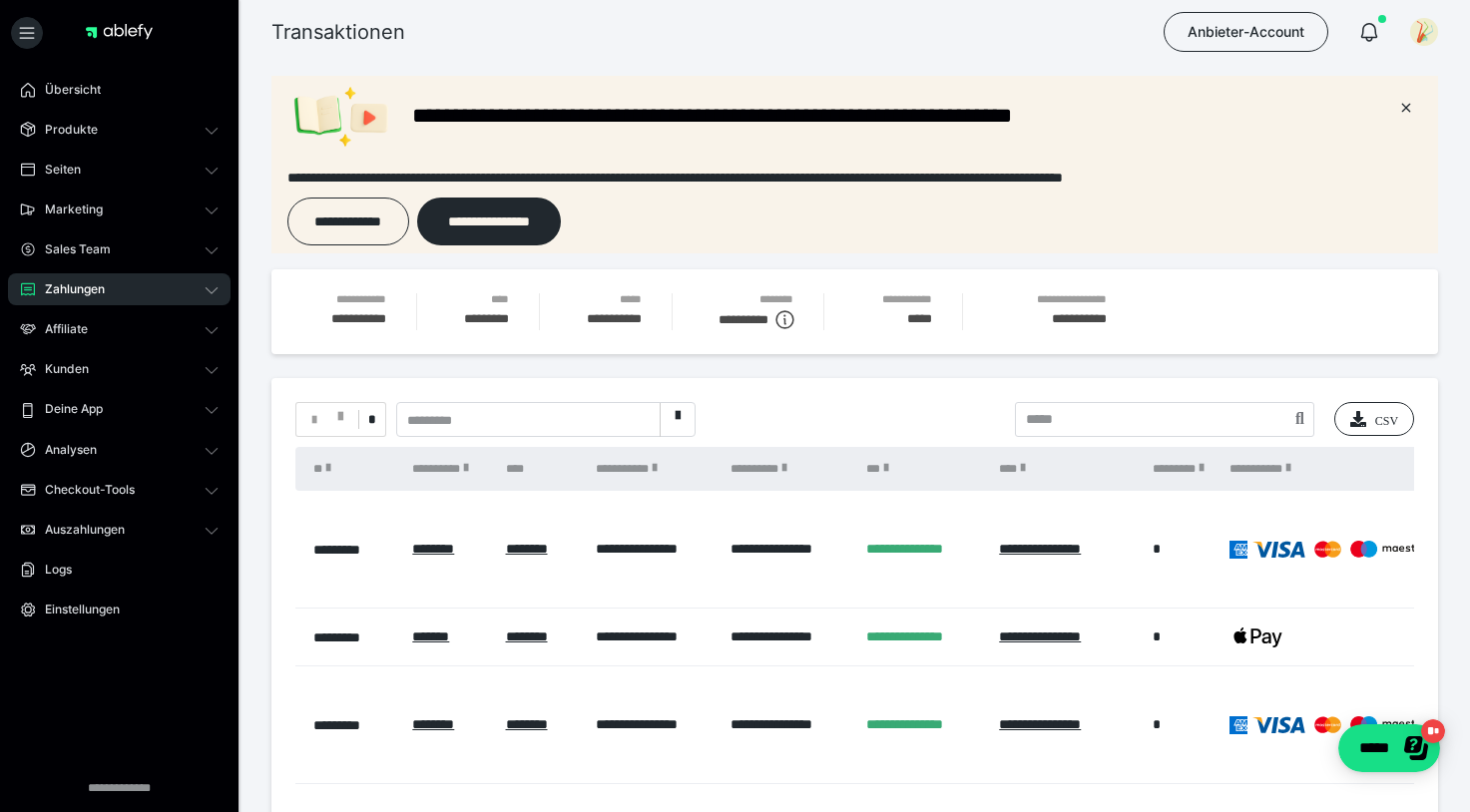 click on "Zahlungen" at bounding box center [68, 289] 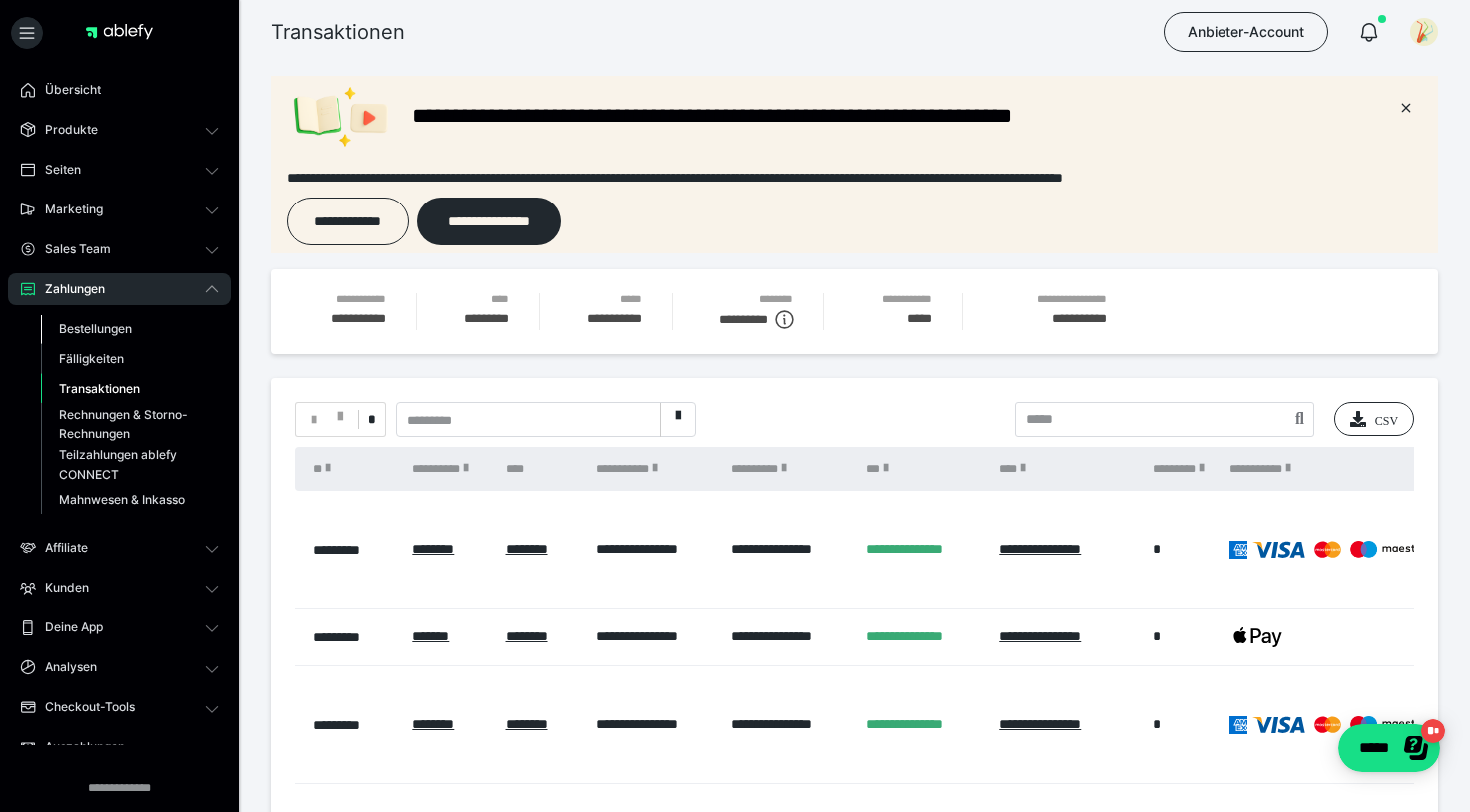click on "Bestellungen" at bounding box center (95, 328) 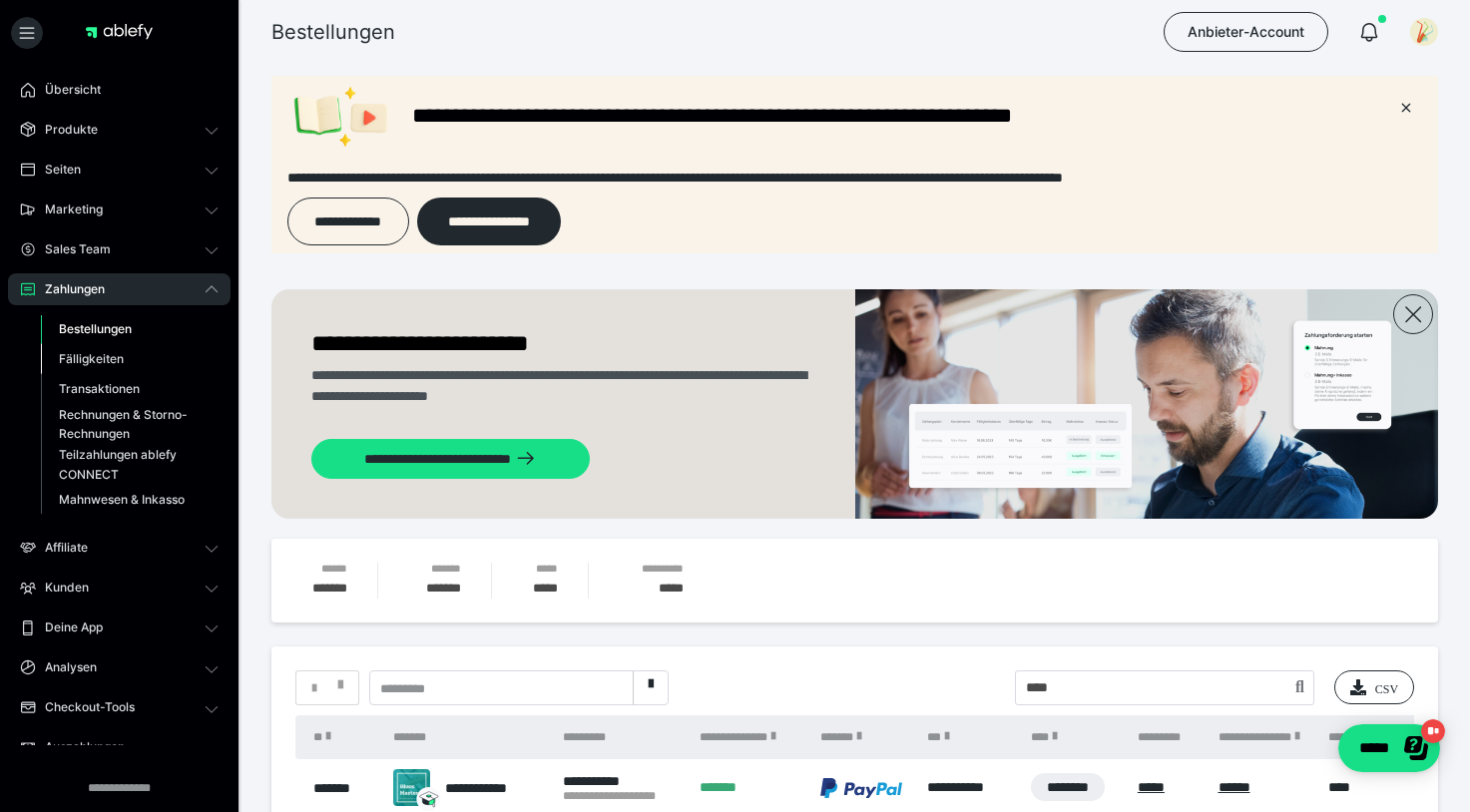 click on "Fälligkeiten" at bounding box center [91, 358] 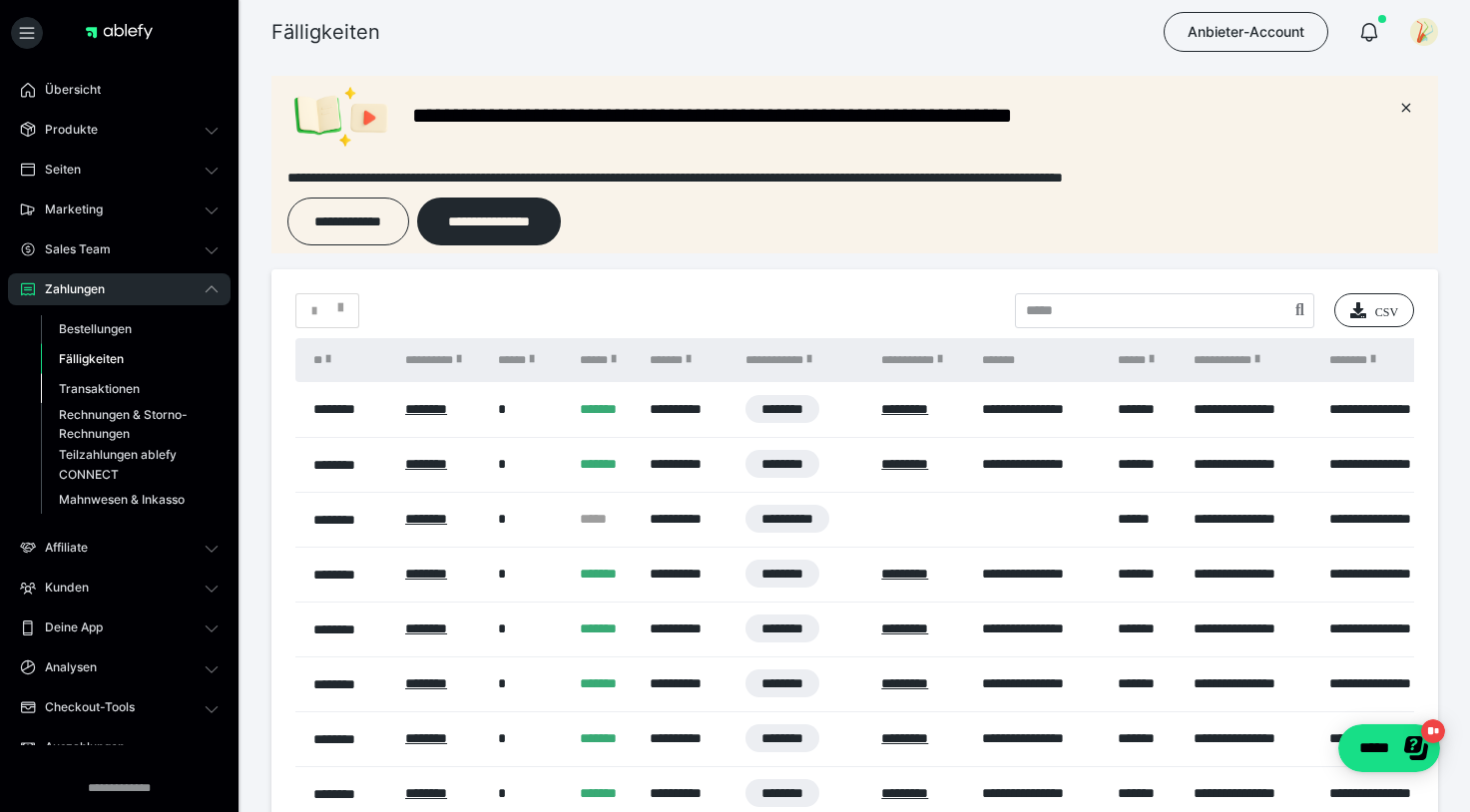click on "Transaktionen" at bounding box center [99, 388] 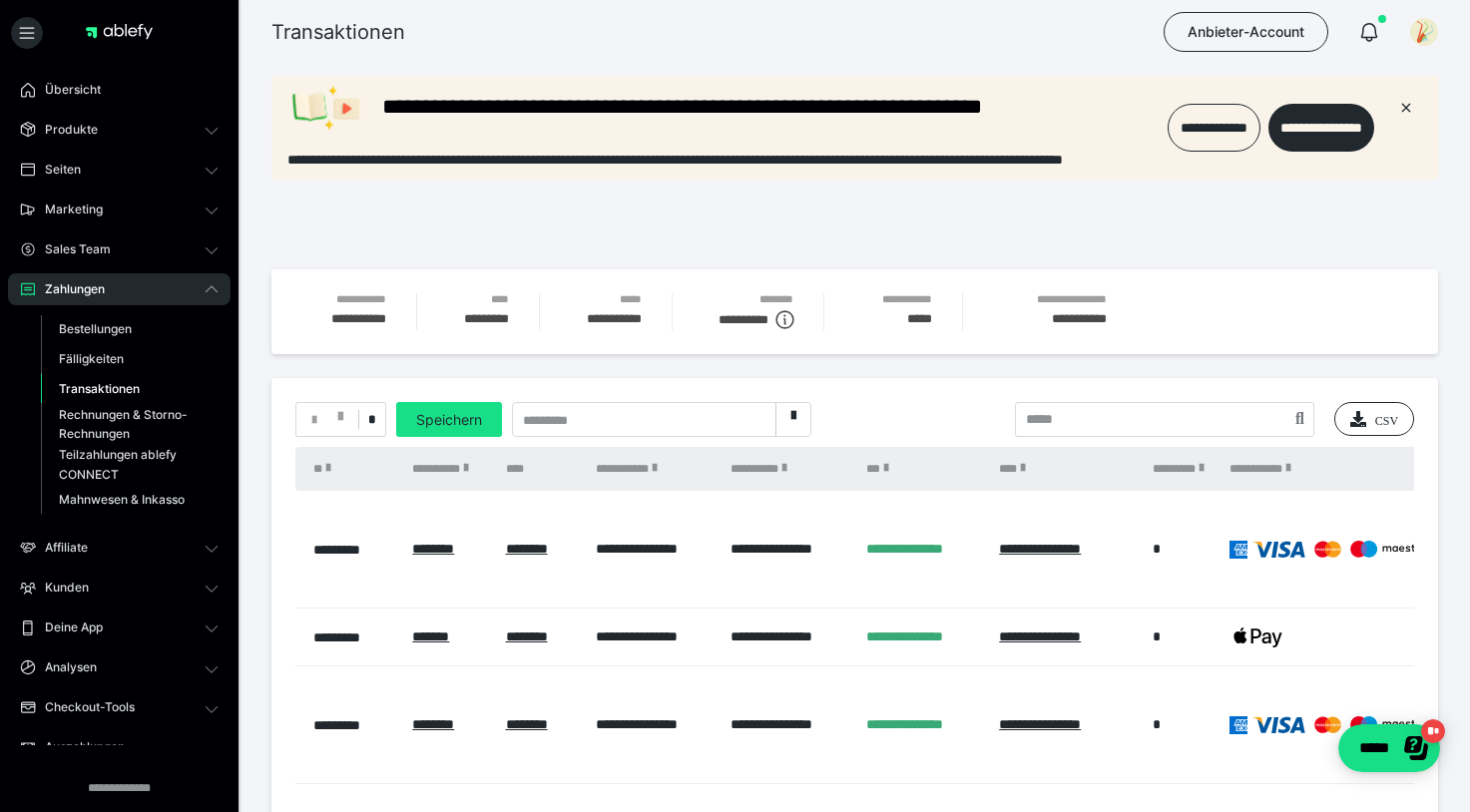 scroll, scrollTop: 0, scrollLeft: 0, axis: both 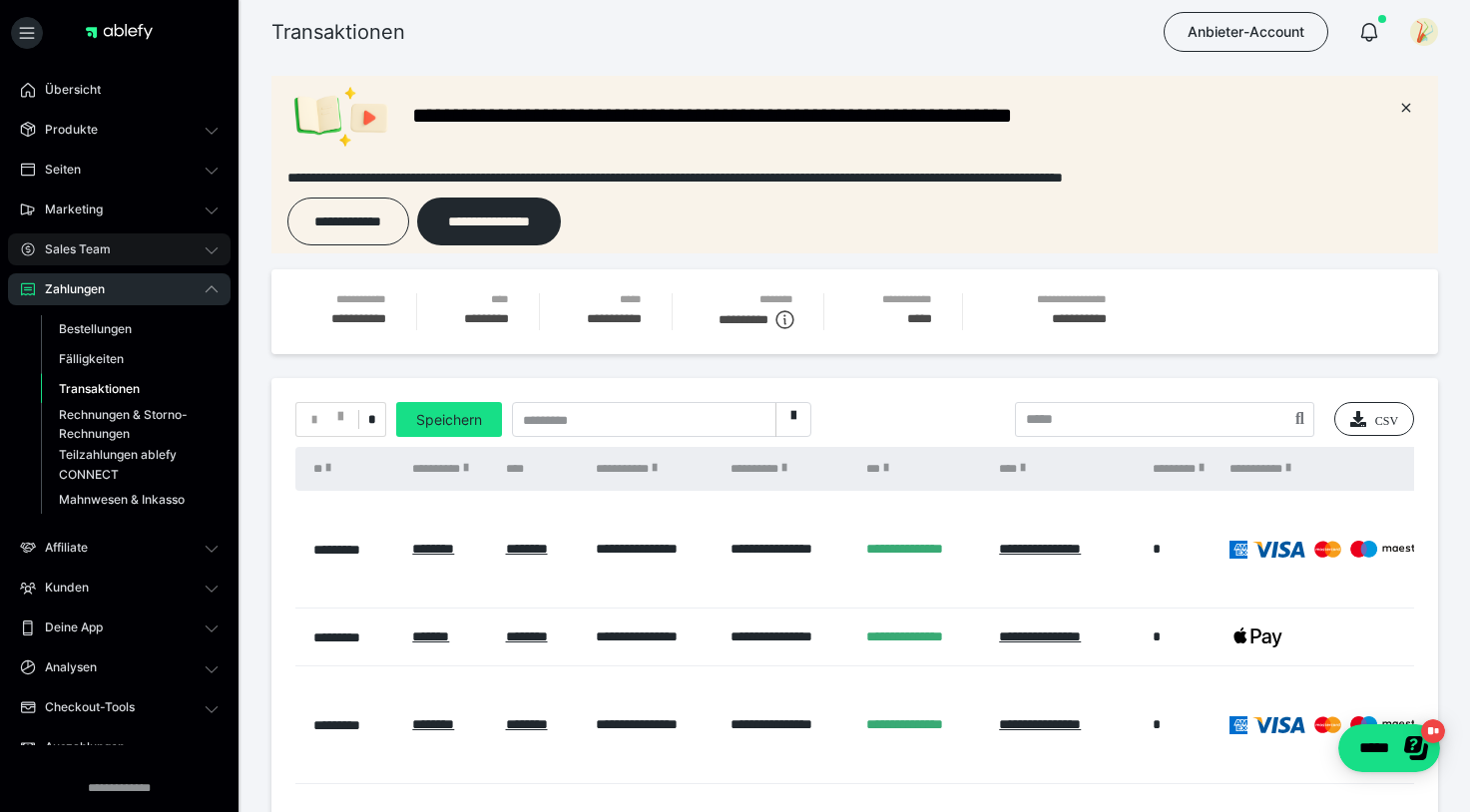 click on "Sales Team" at bounding box center [71, 249] 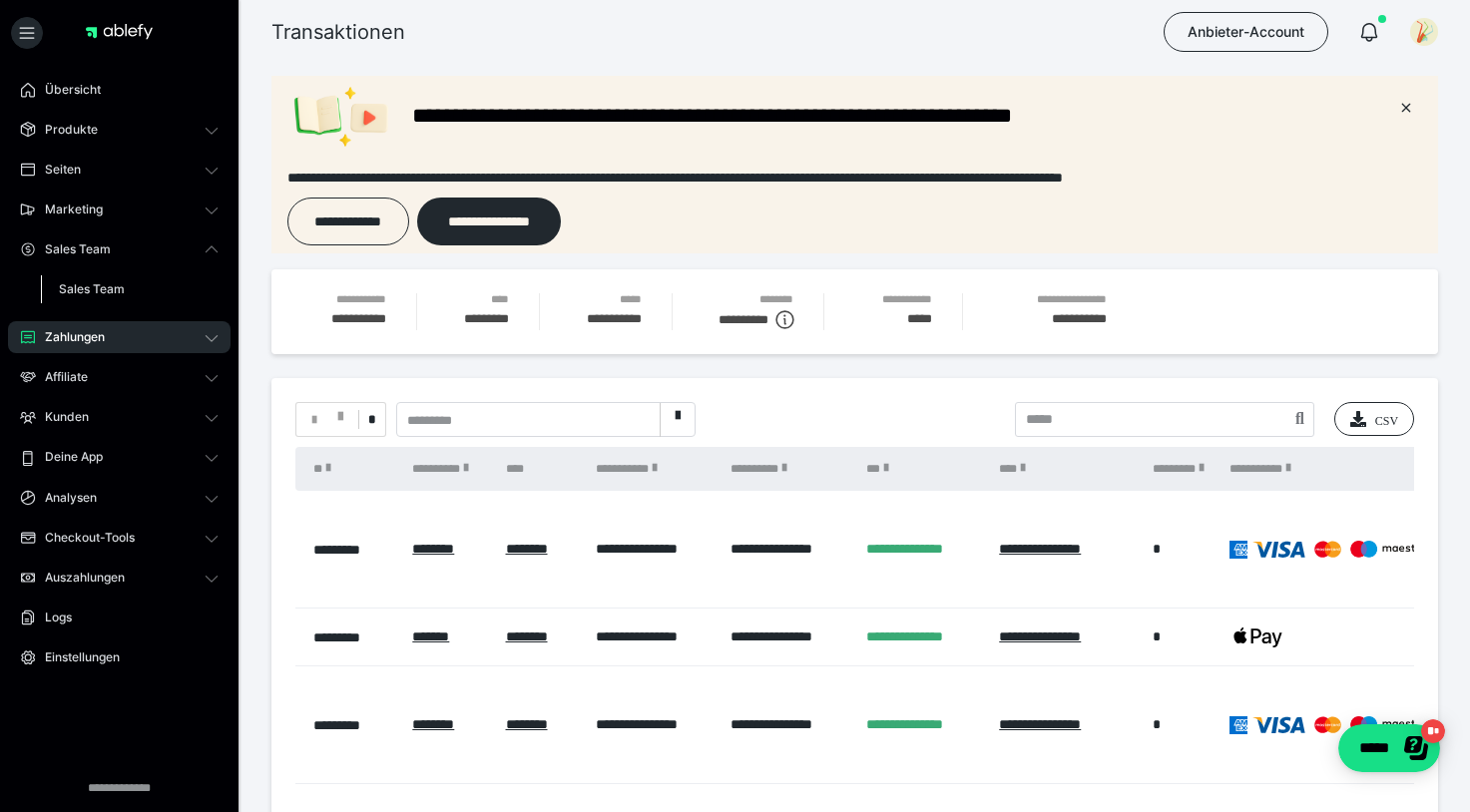 click on "Sales Team" at bounding box center (92, 288) 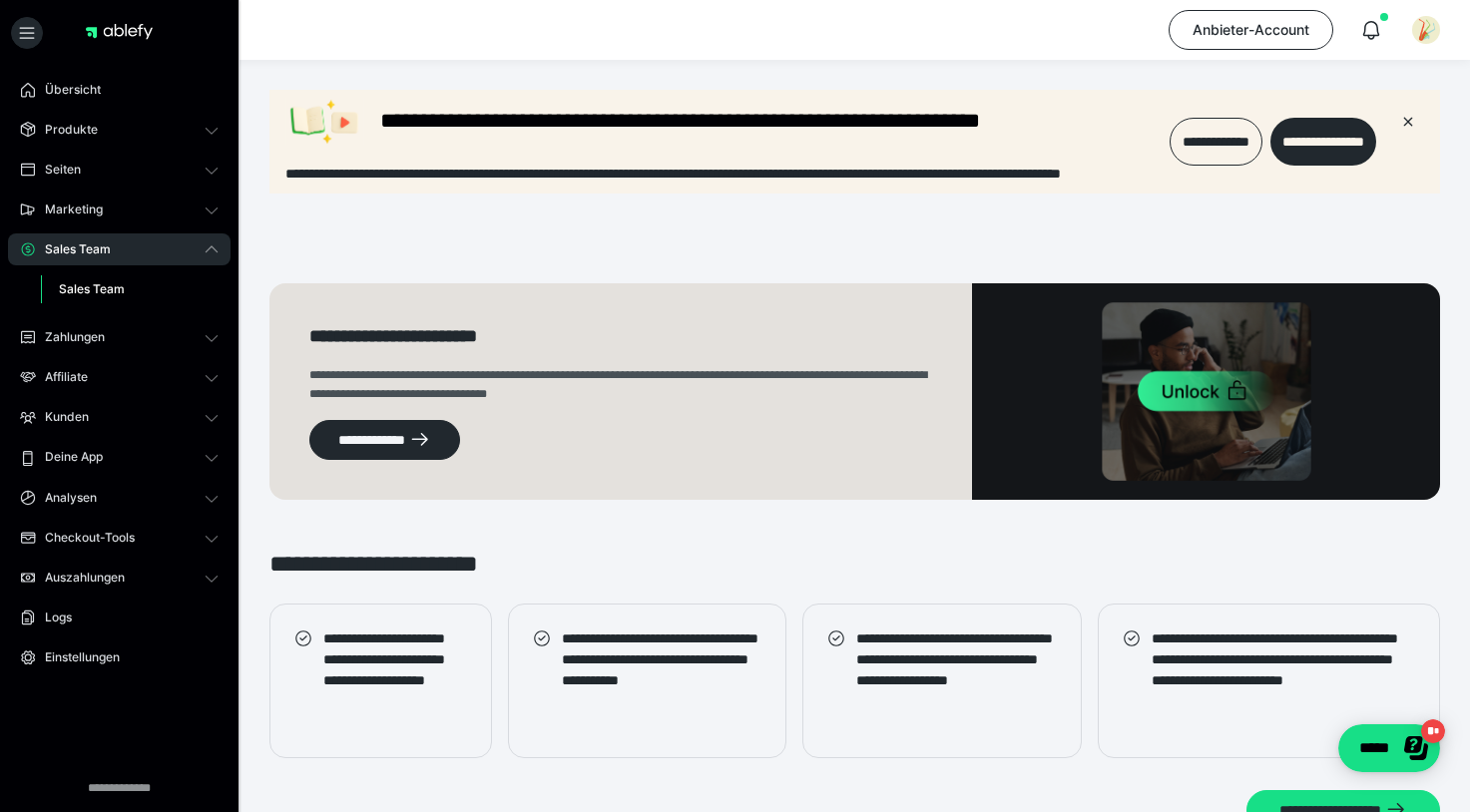 scroll, scrollTop: 0, scrollLeft: 0, axis: both 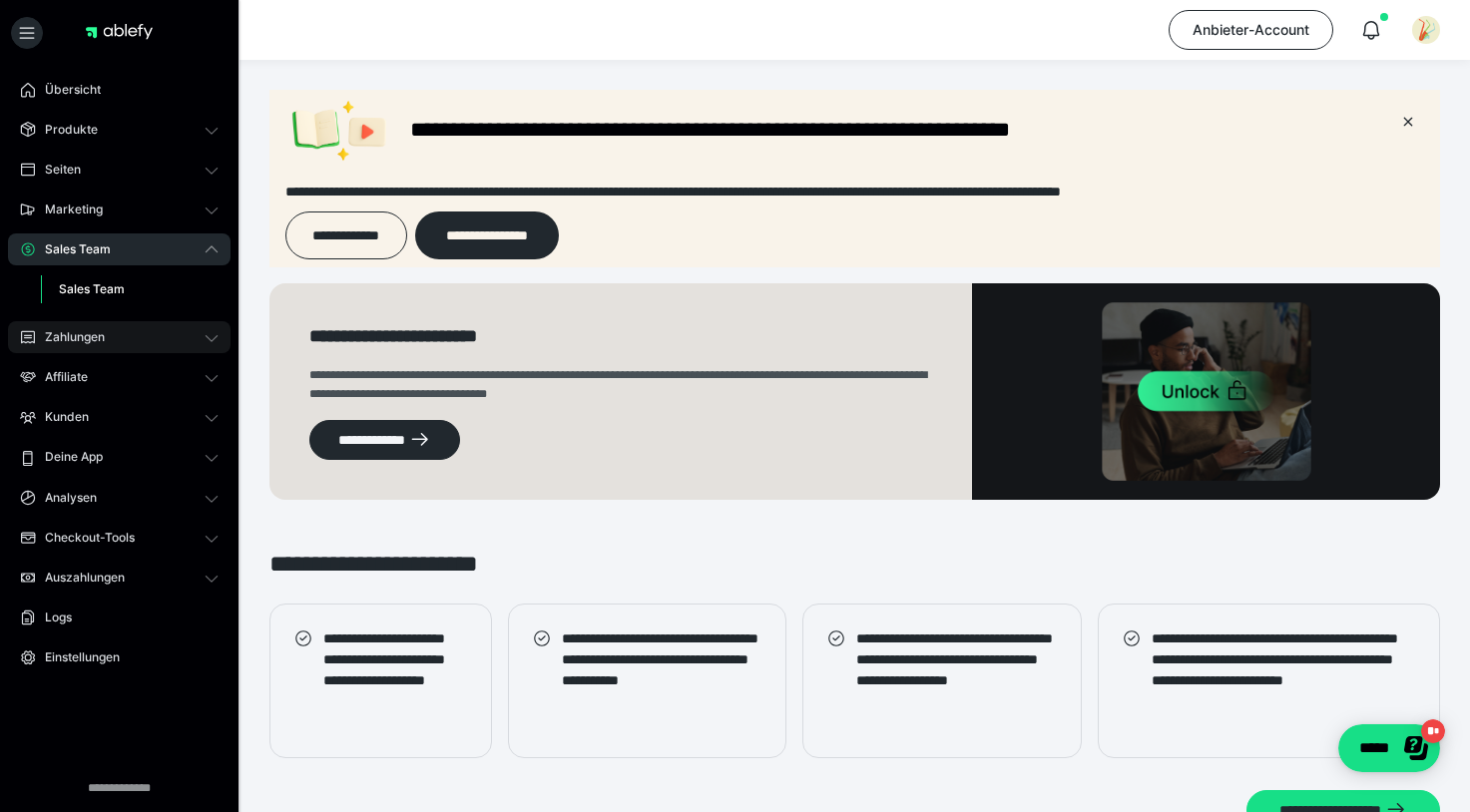 click on "Zahlungen" at bounding box center (68, 337) 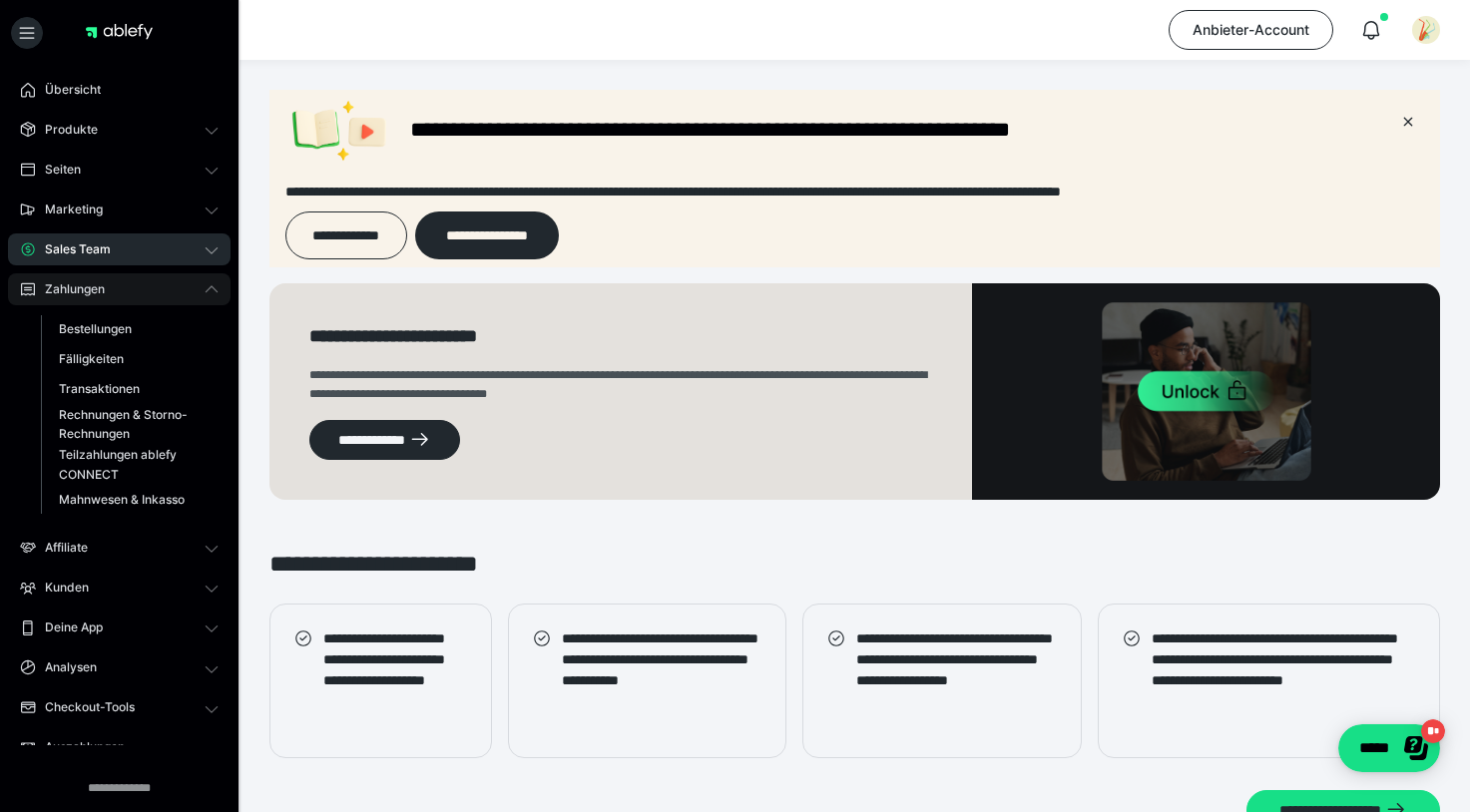 click on "Zahlungen" at bounding box center (68, 289) 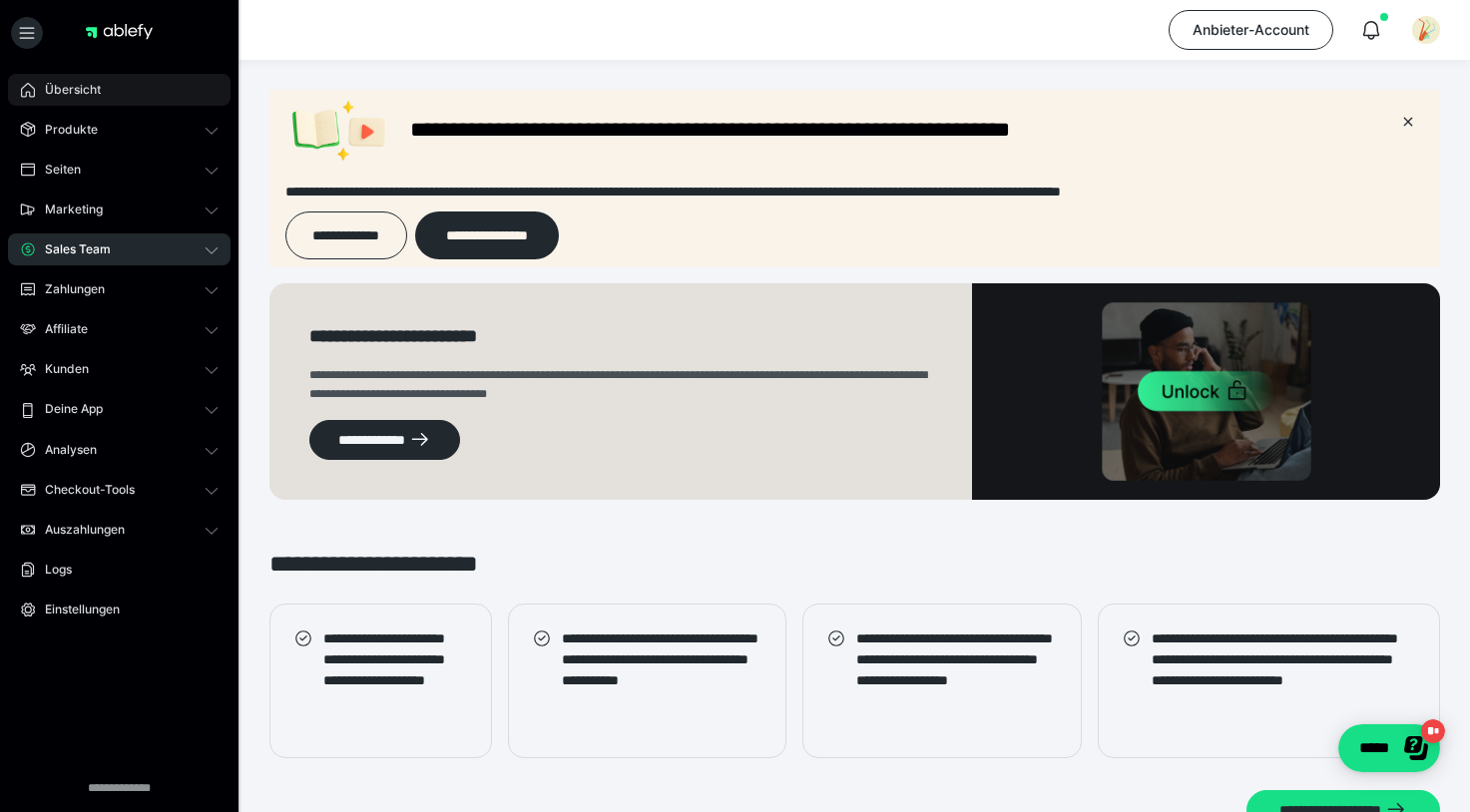 click on "Übersicht" at bounding box center [66, 90] 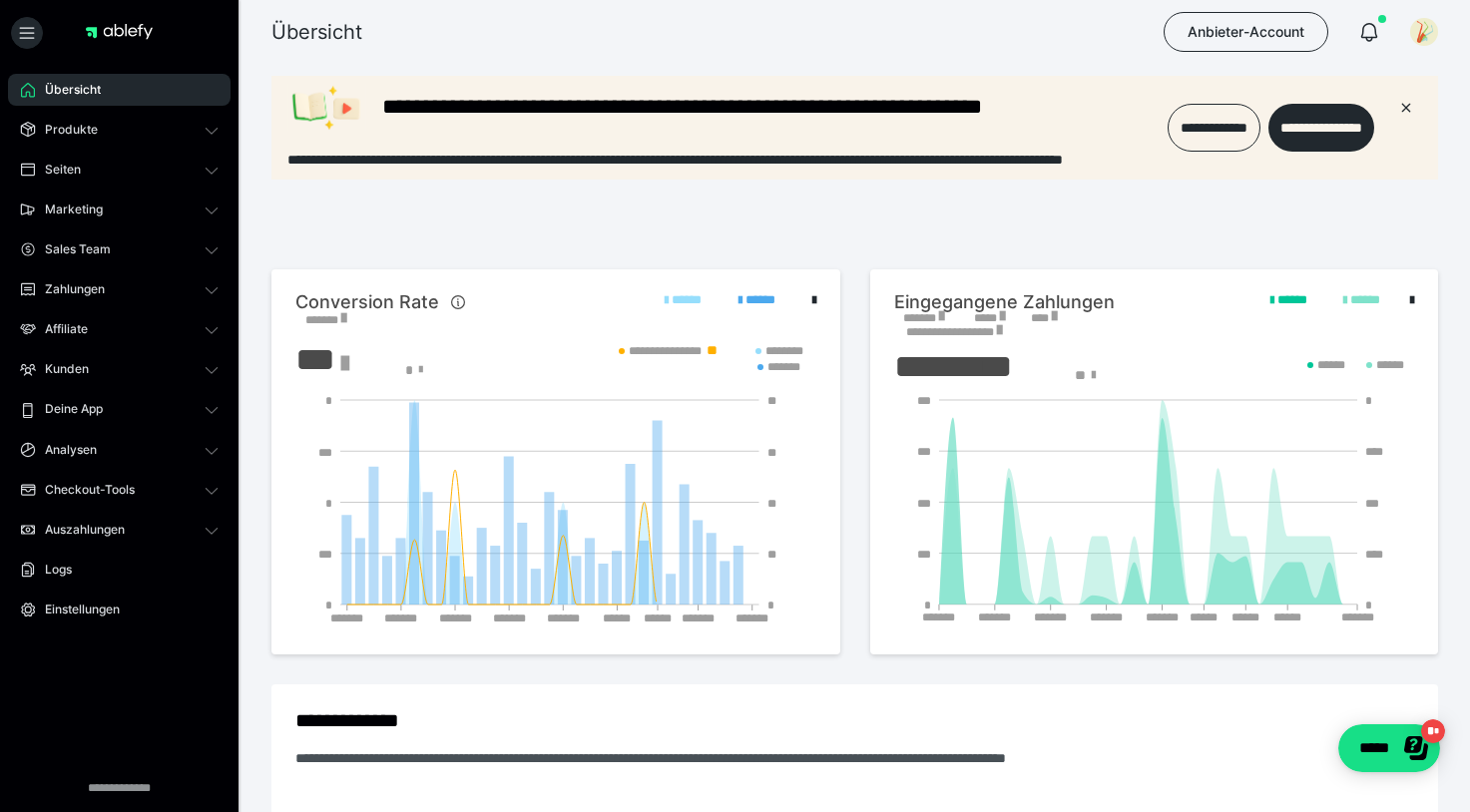 scroll, scrollTop: 0, scrollLeft: 0, axis: both 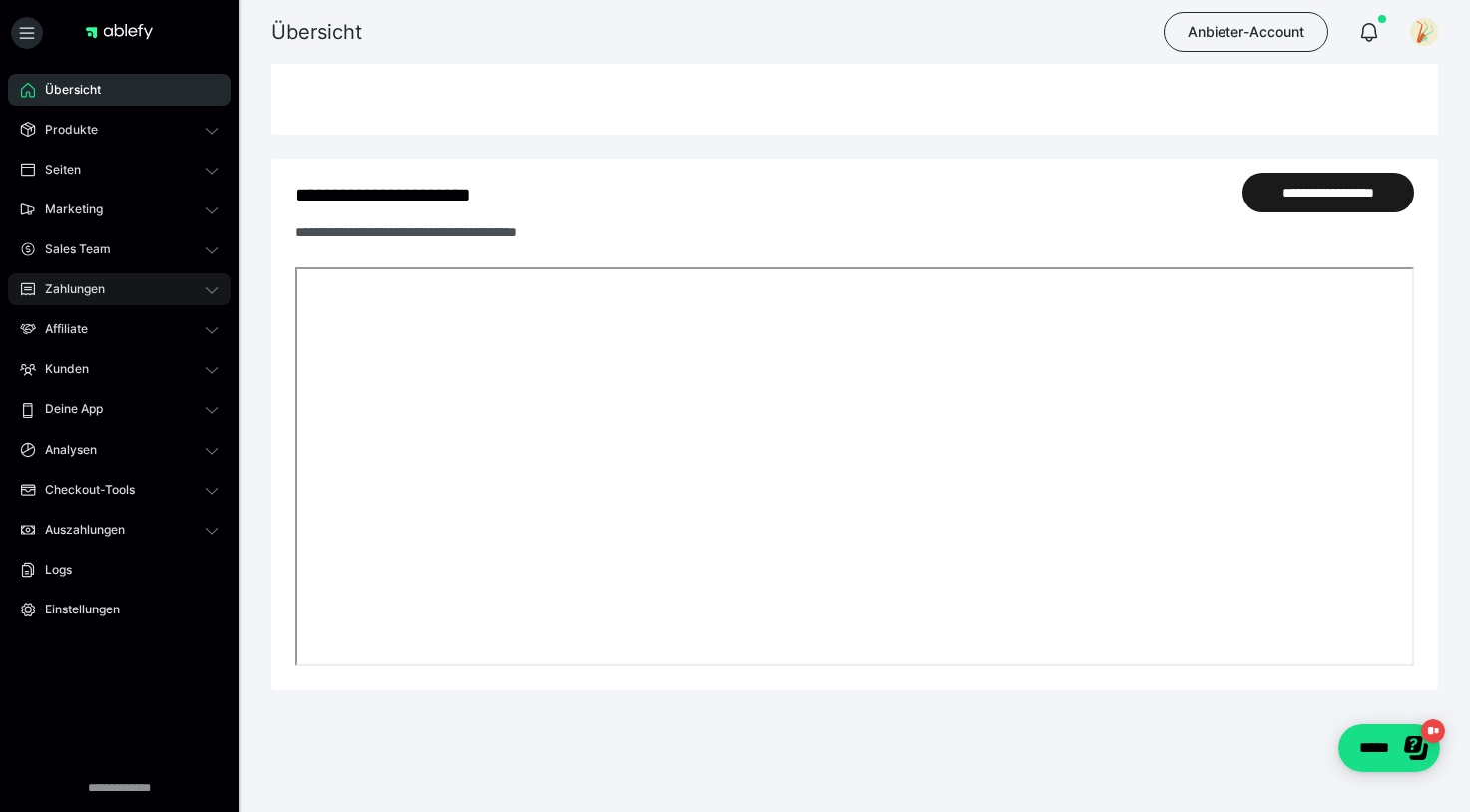click on "Zahlungen" at bounding box center [68, 289] 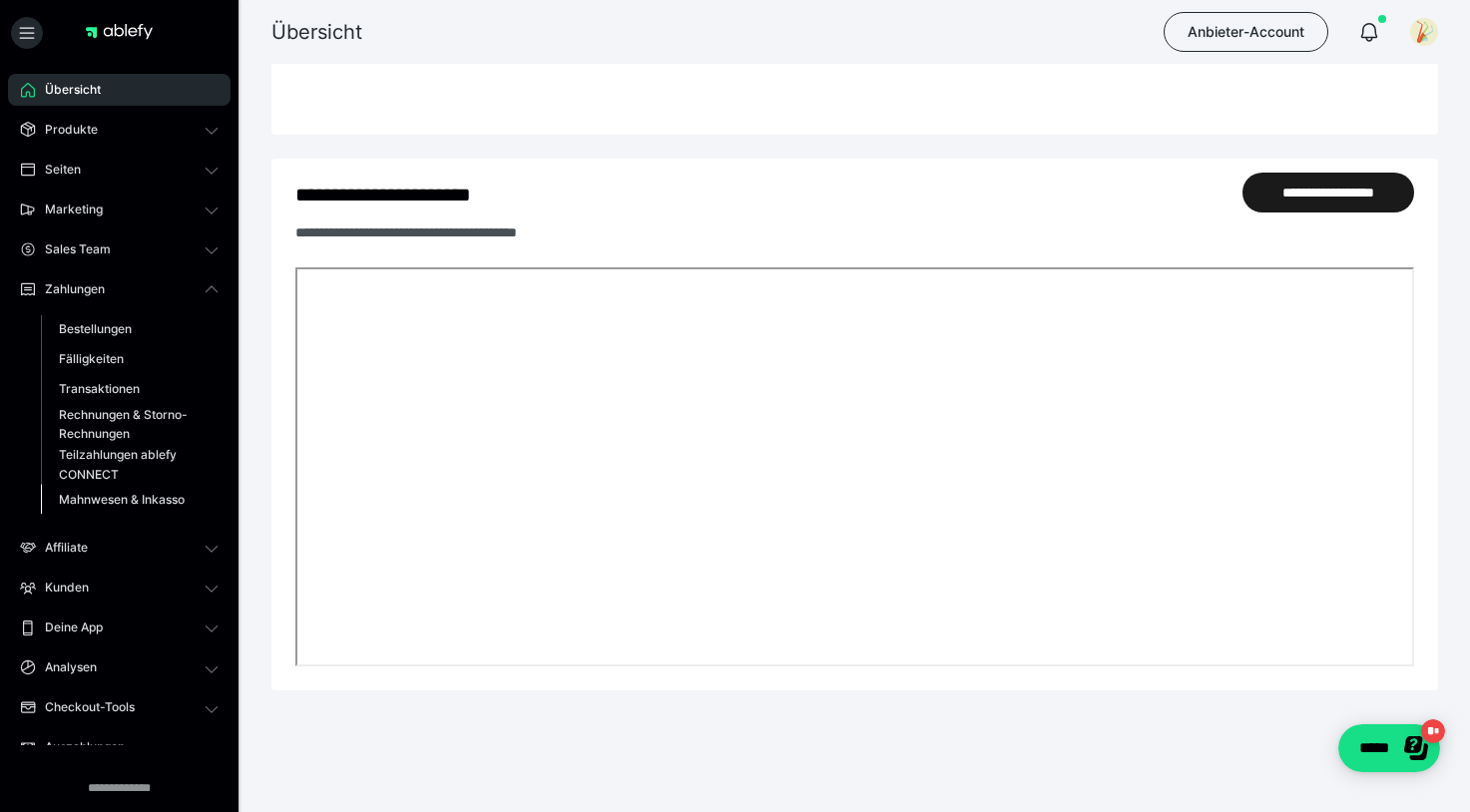 click on "Mahnwesen & Inkasso" at bounding box center (122, 499) 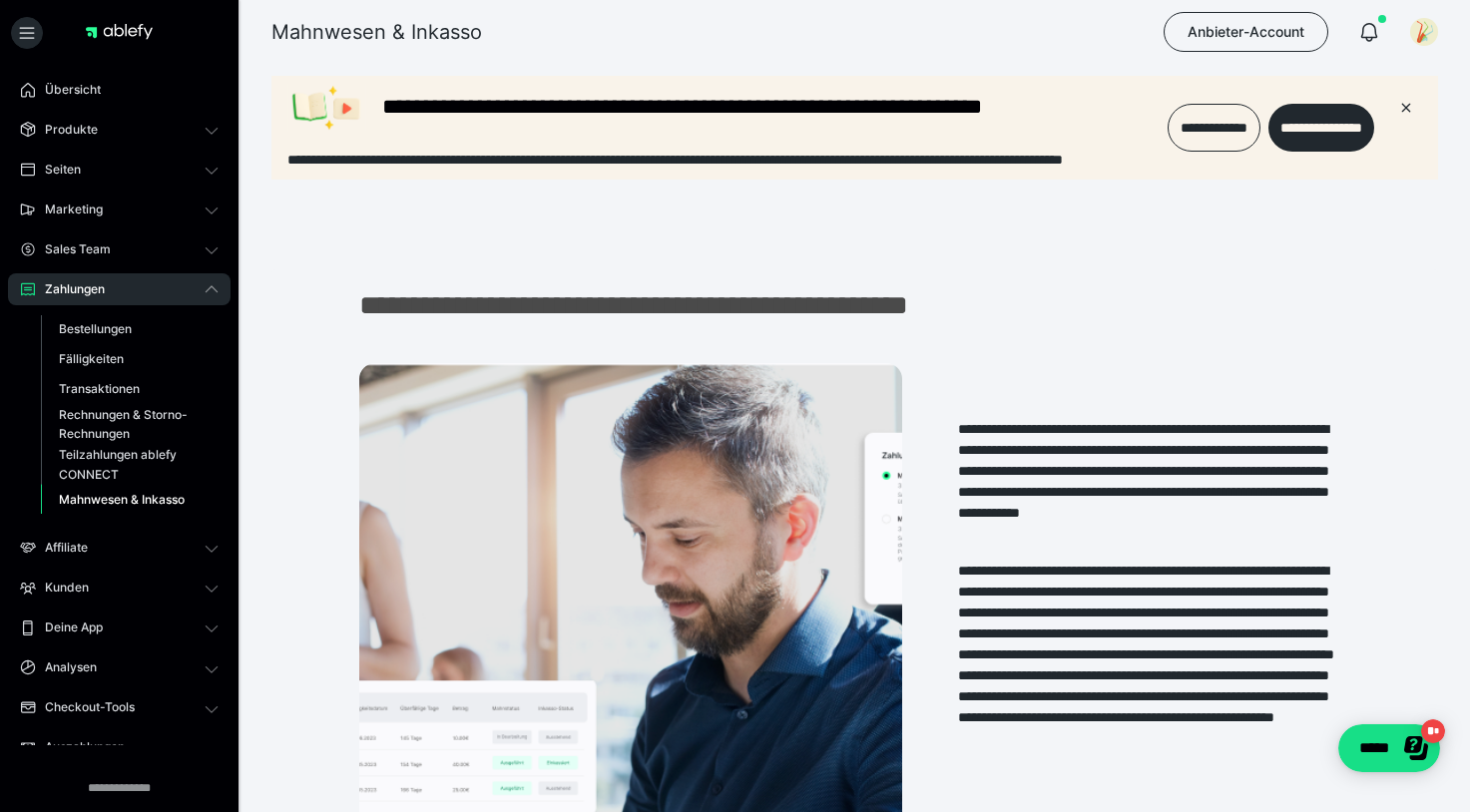 scroll, scrollTop: 0, scrollLeft: 0, axis: both 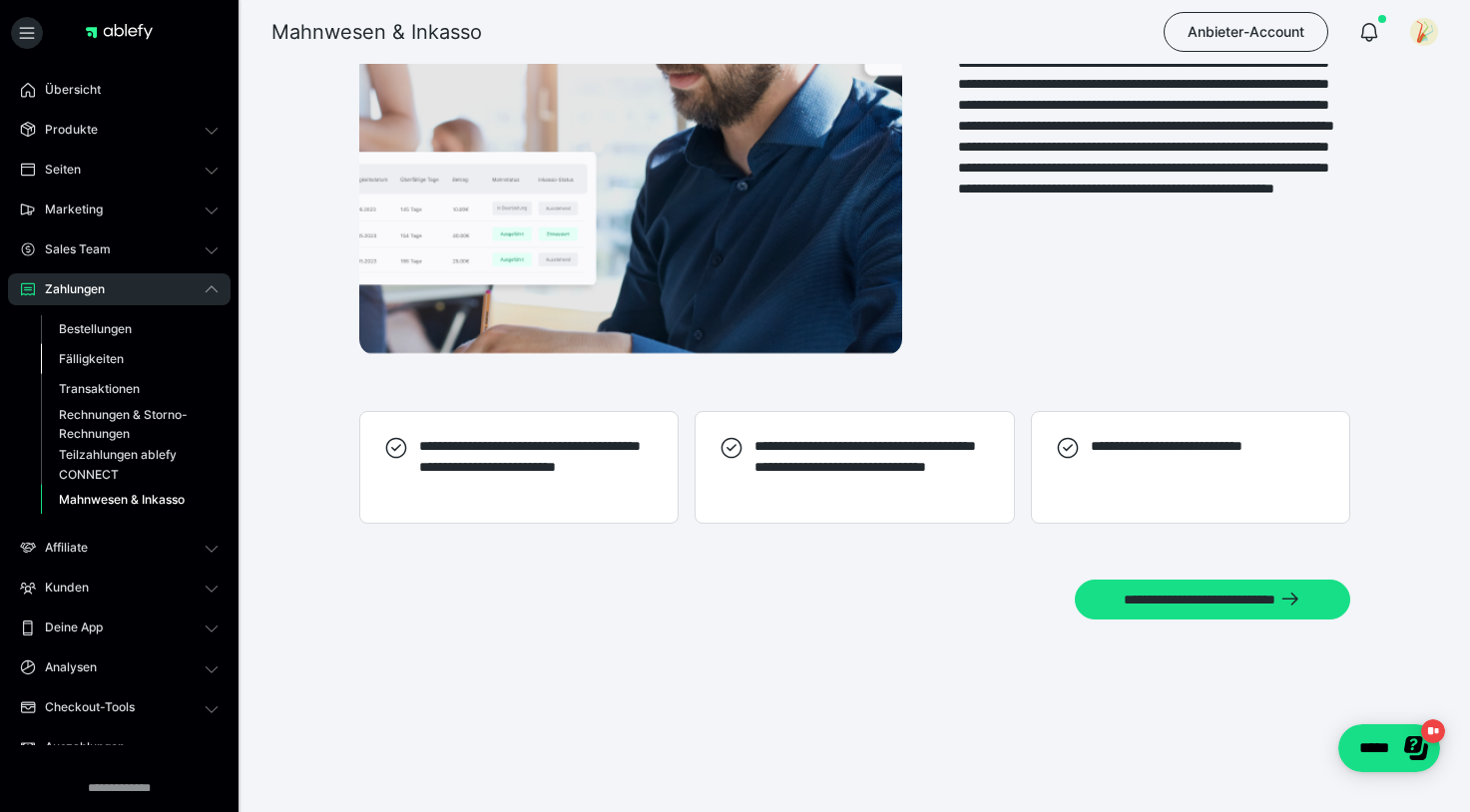 click on "Fälligkeiten" at bounding box center [91, 358] 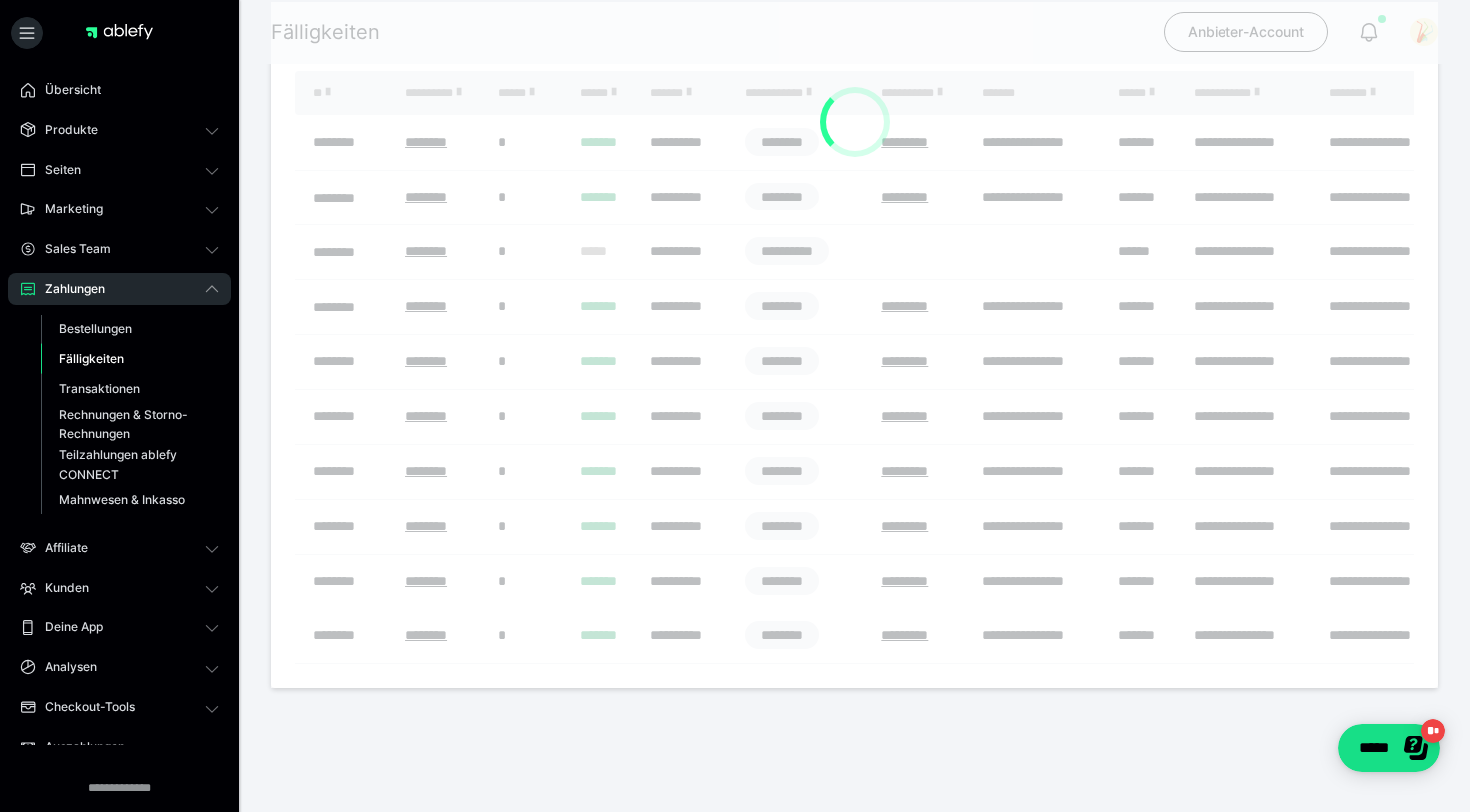 scroll, scrollTop: 0, scrollLeft: 0, axis: both 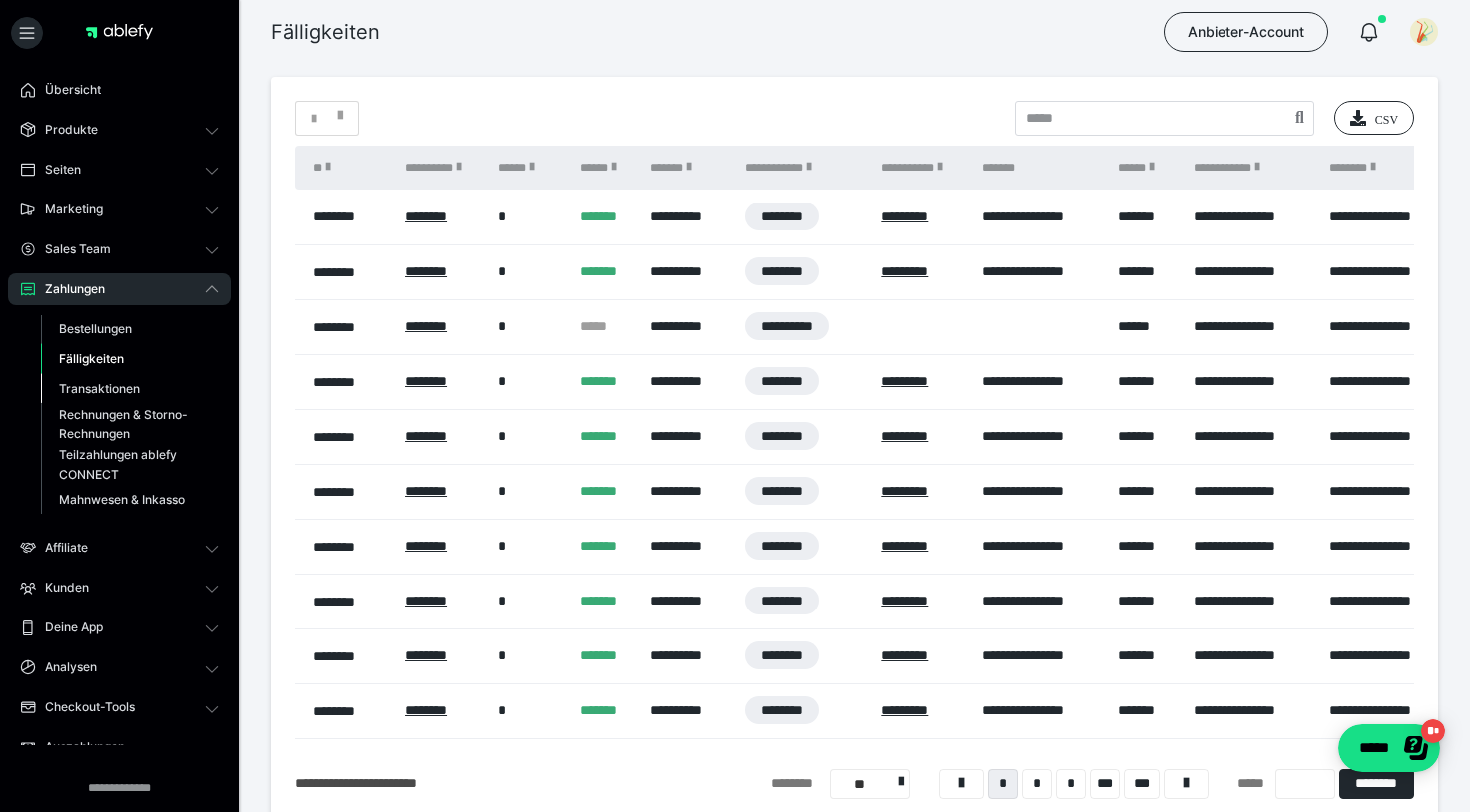 click on "Transaktionen" at bounding box center (99, 388) 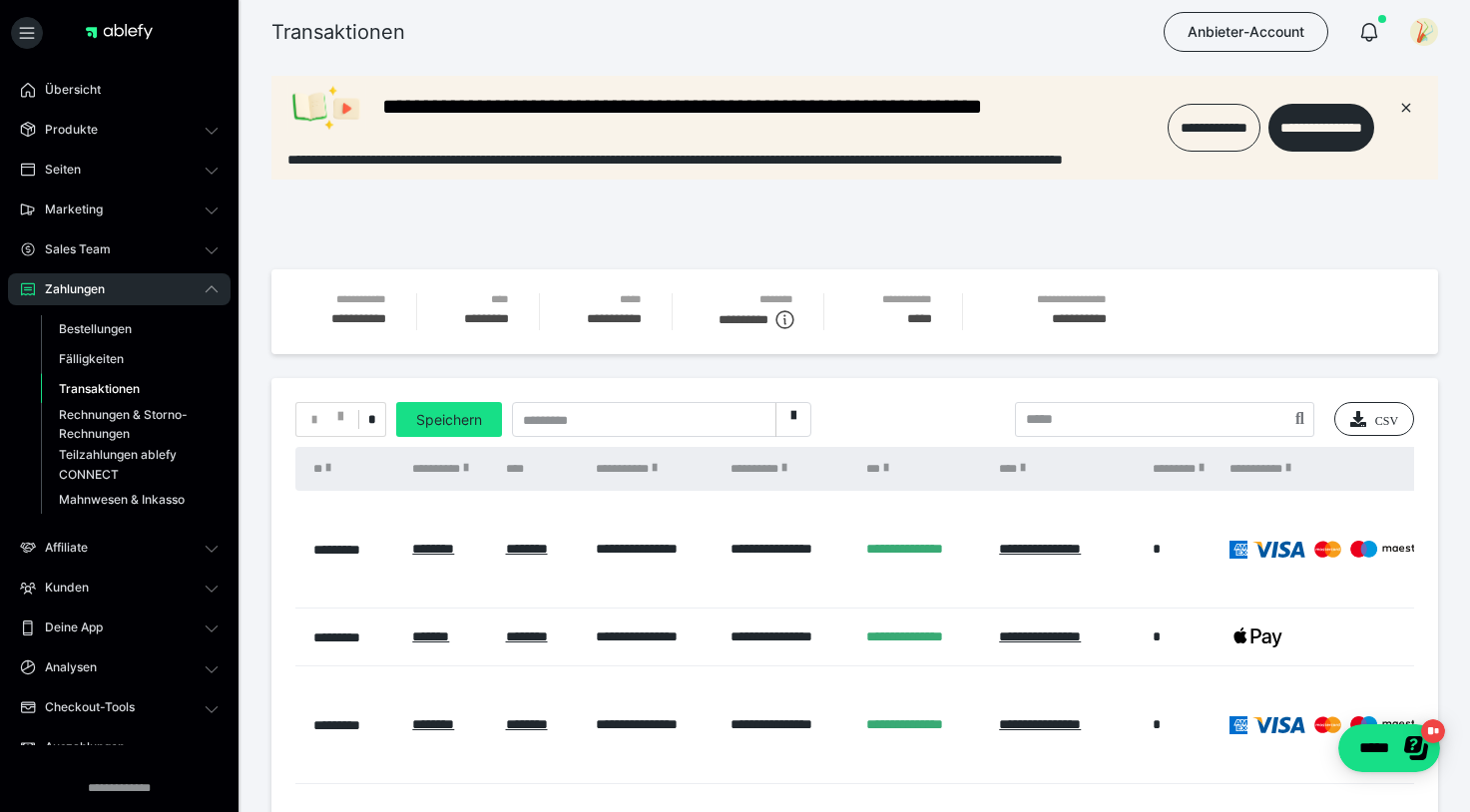 scroll, scrollTop: 0, scrollLeft: 0, axis: both 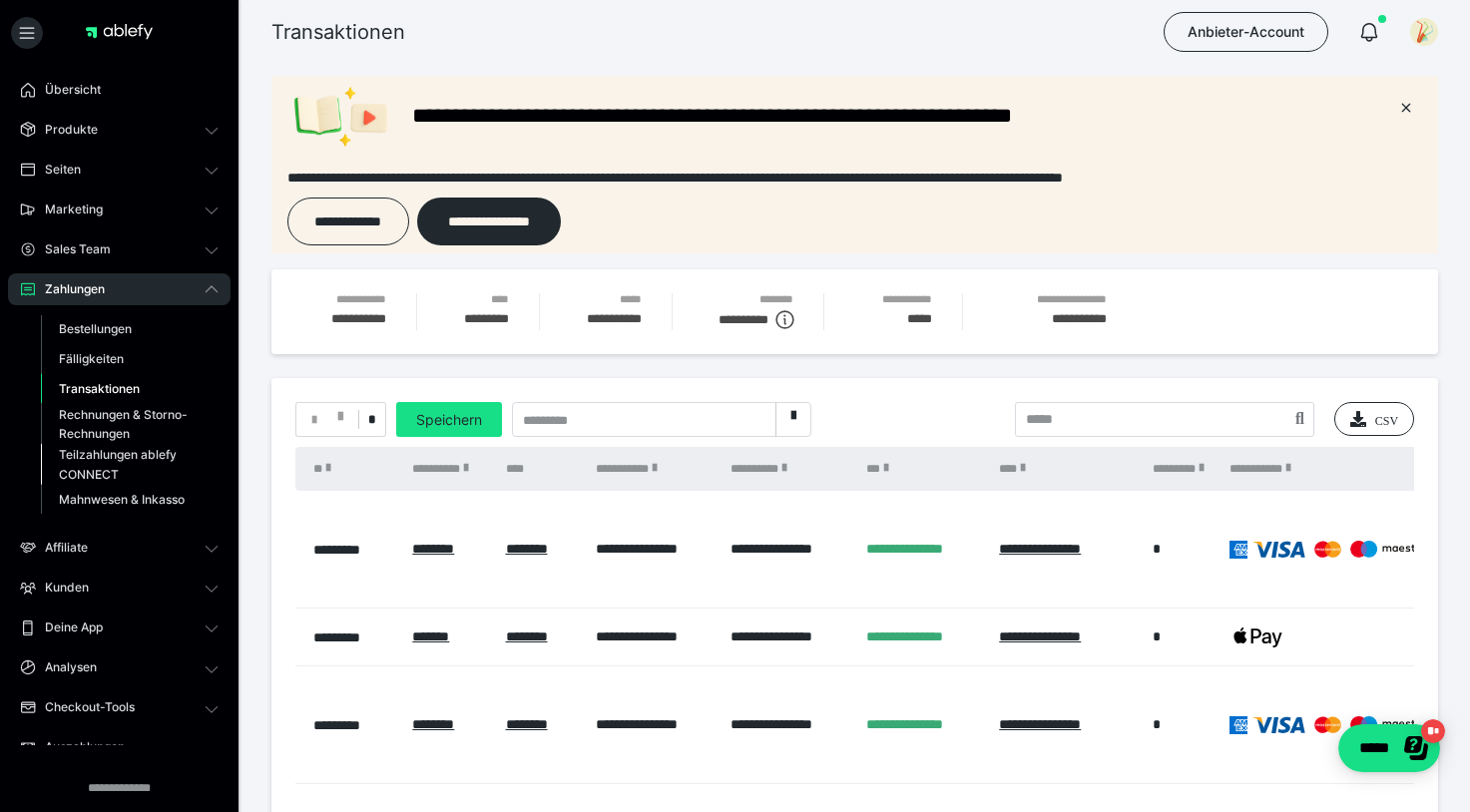 click on "Teilzahlungen ablefy CONNECT" at bounding box center [126, 464] 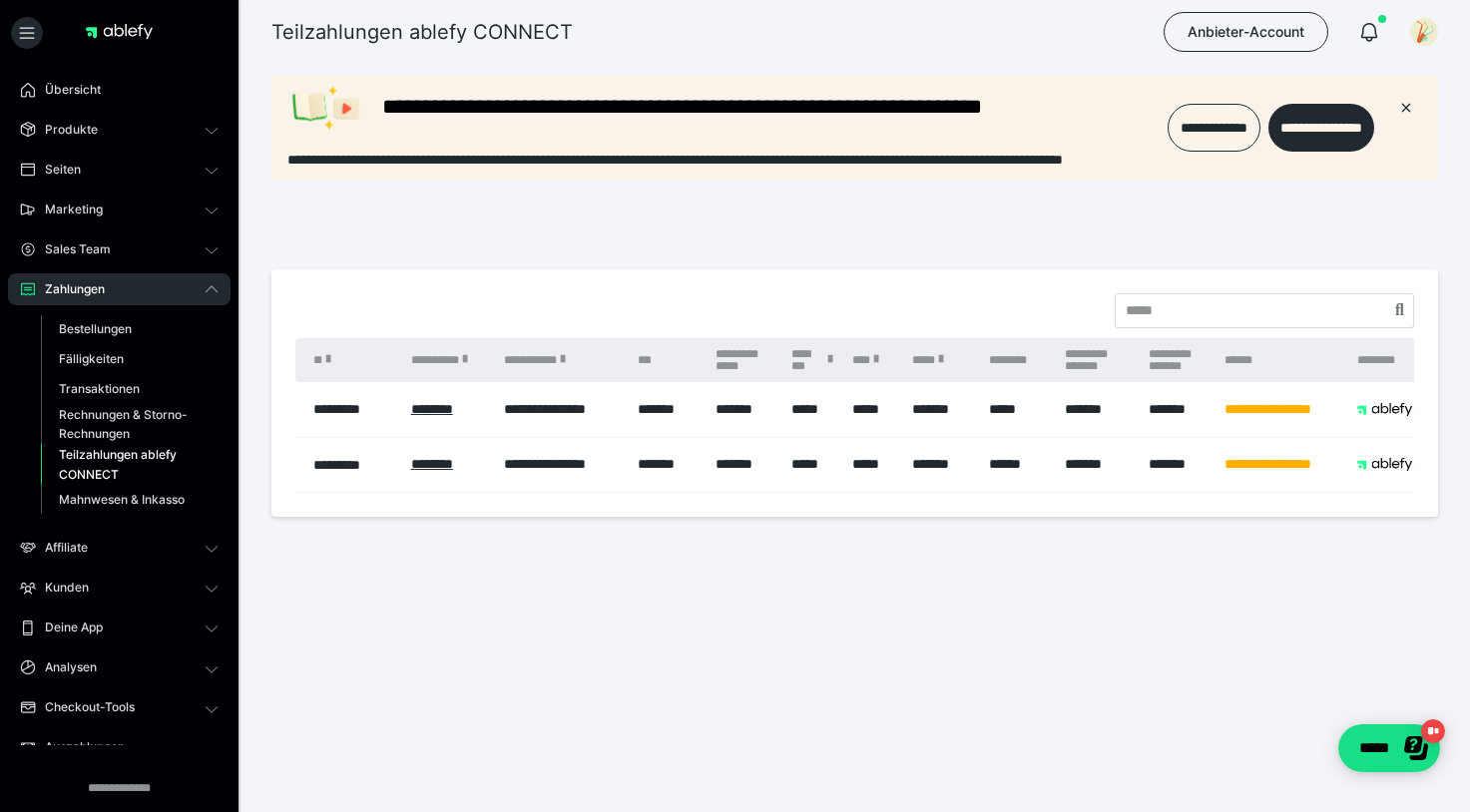 scroll, scrollTop: 0, scrollLeft: 0, axis: both 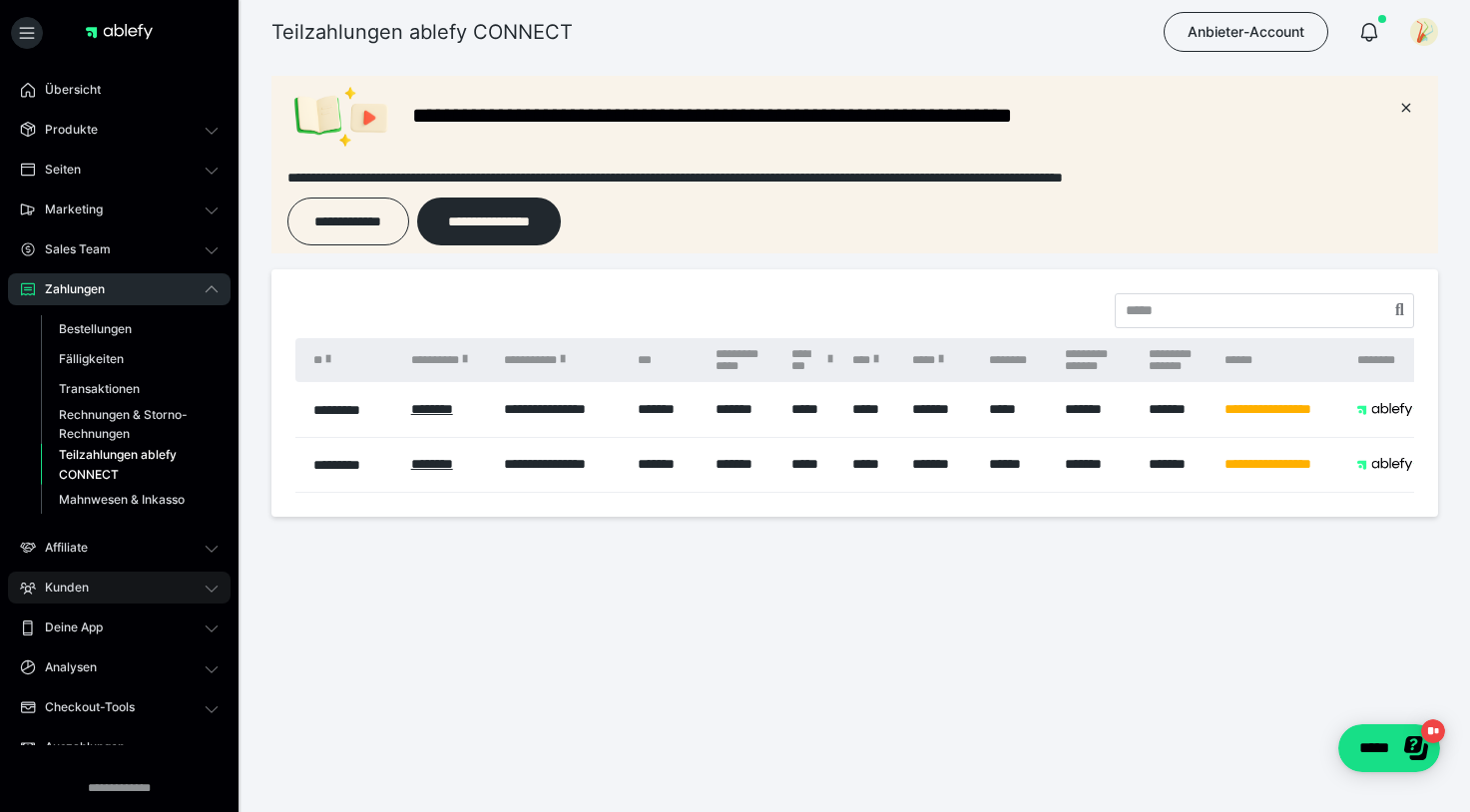 click on "Kunden" at bounding box center [119, 588] 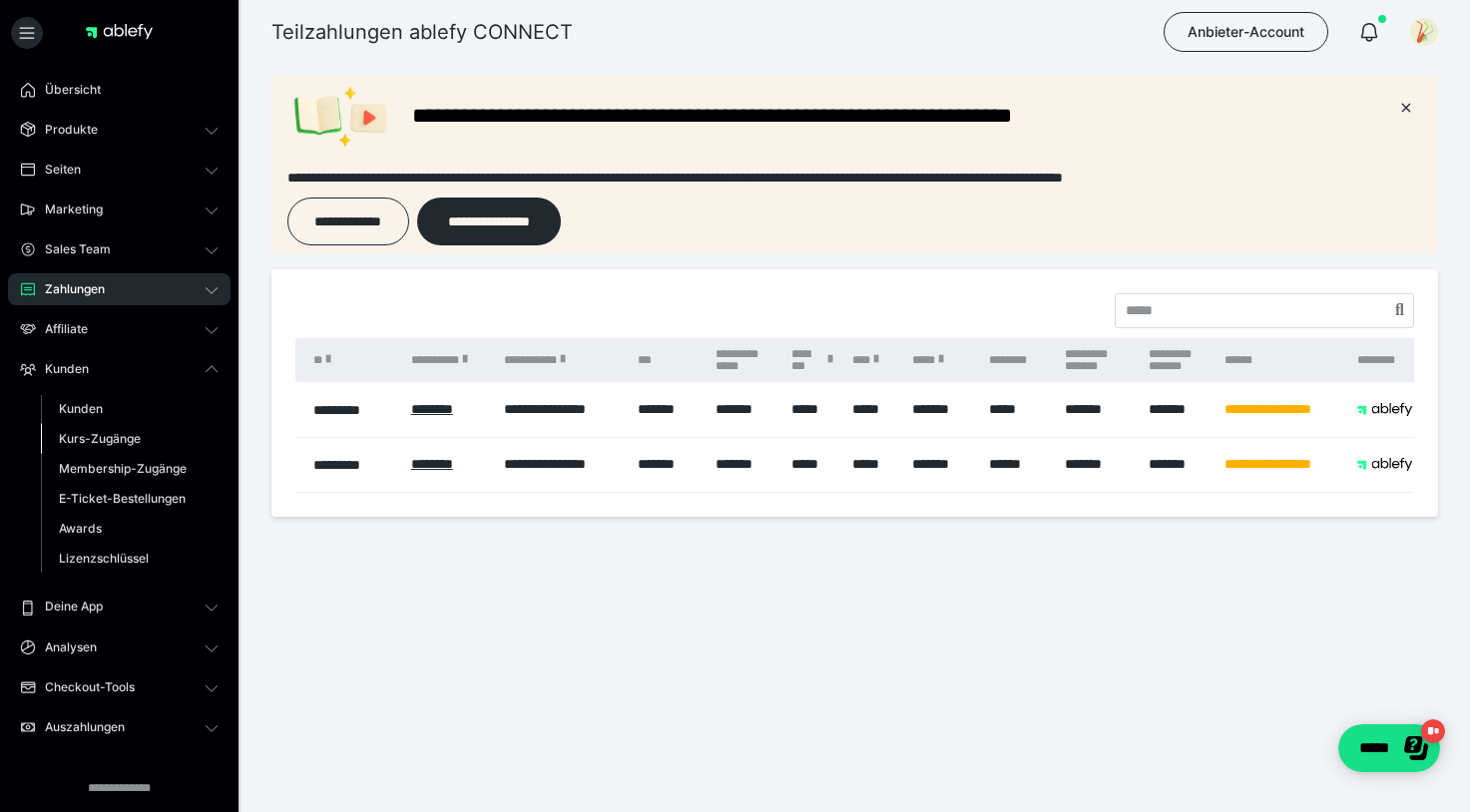 click on "Kurs-Zugänge" at bounding box center [100, 438] 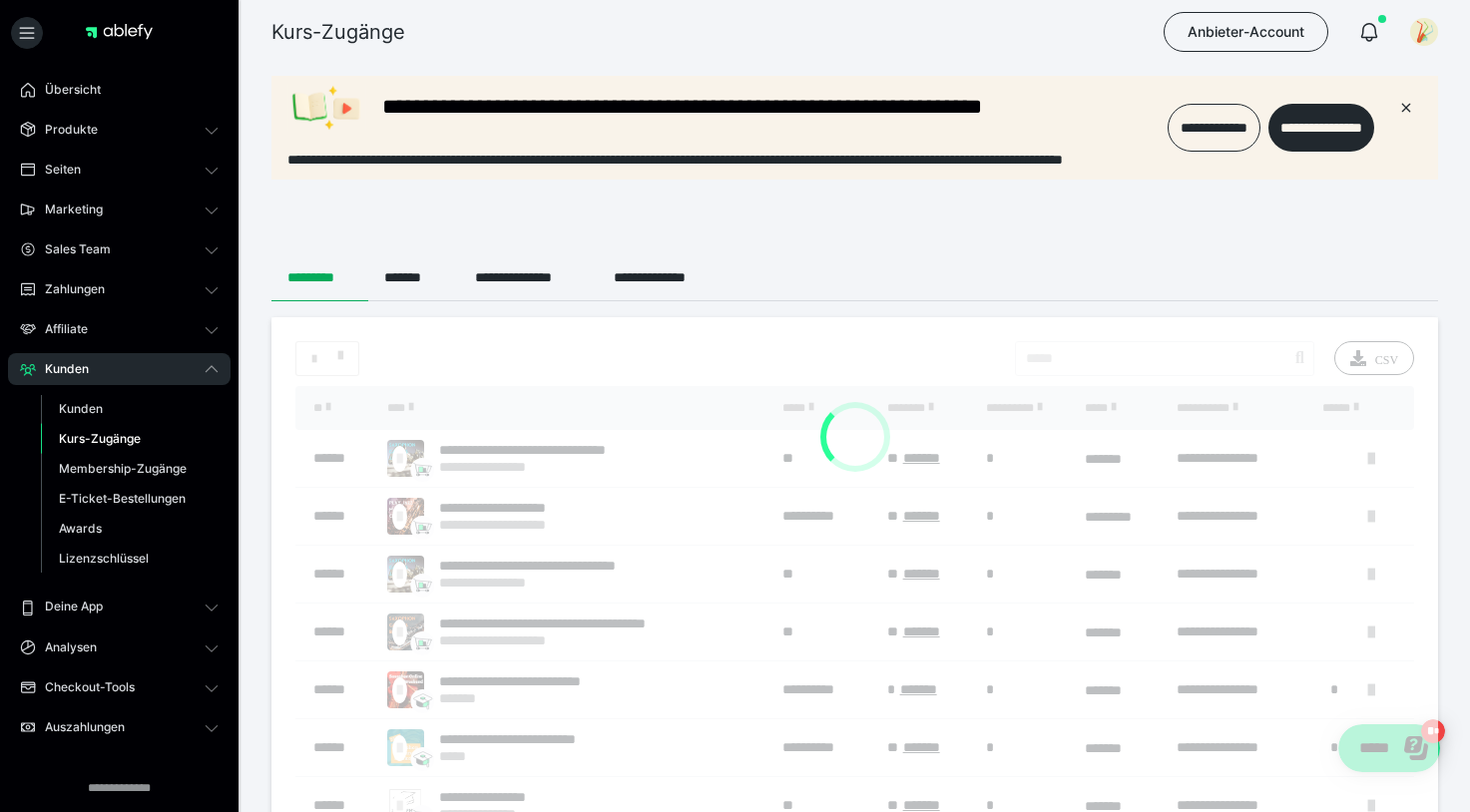 scroll, scrollTop: 0, scrollLeft: 0, axis: both 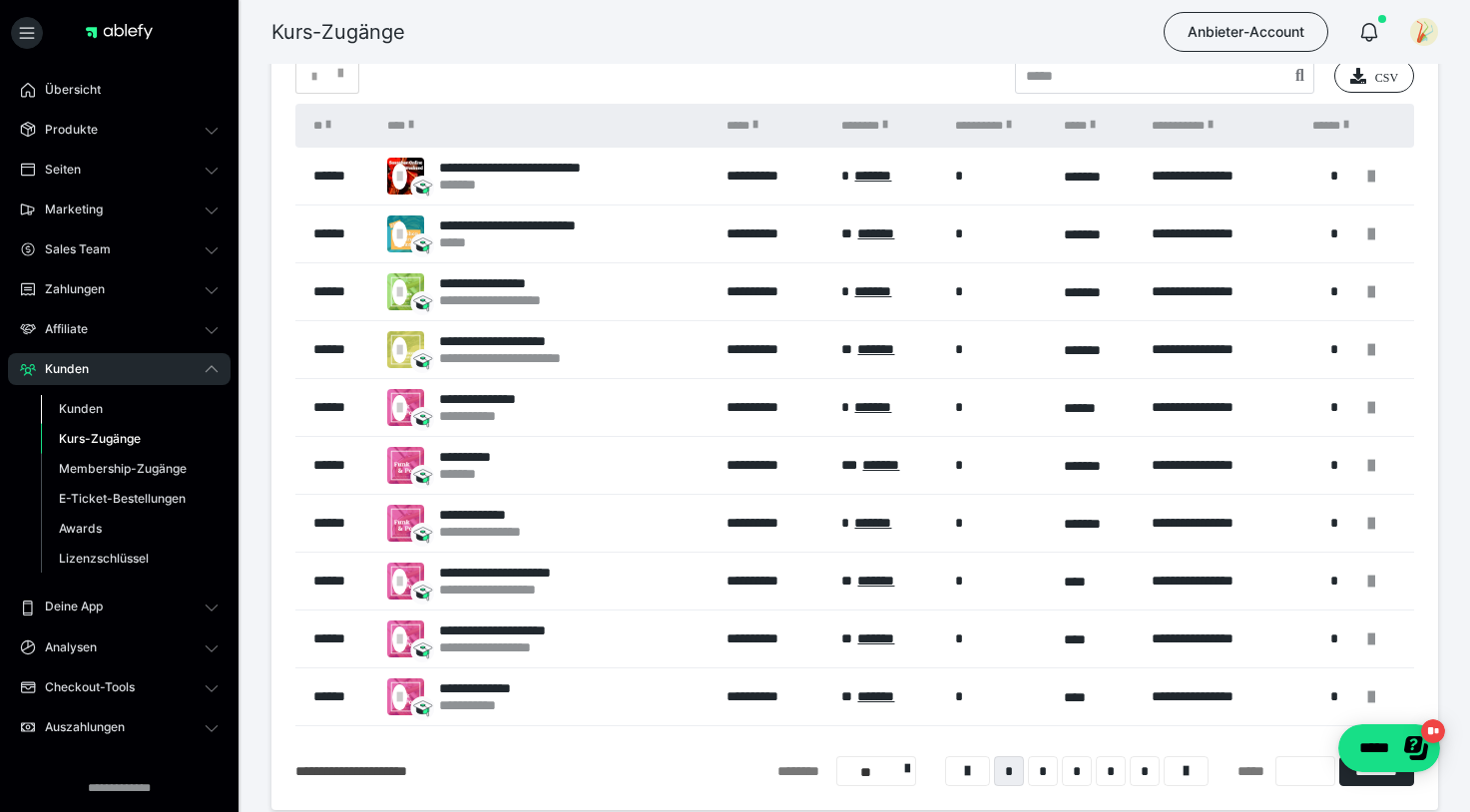 click on "Kunden" at bounding box center (81, 408) 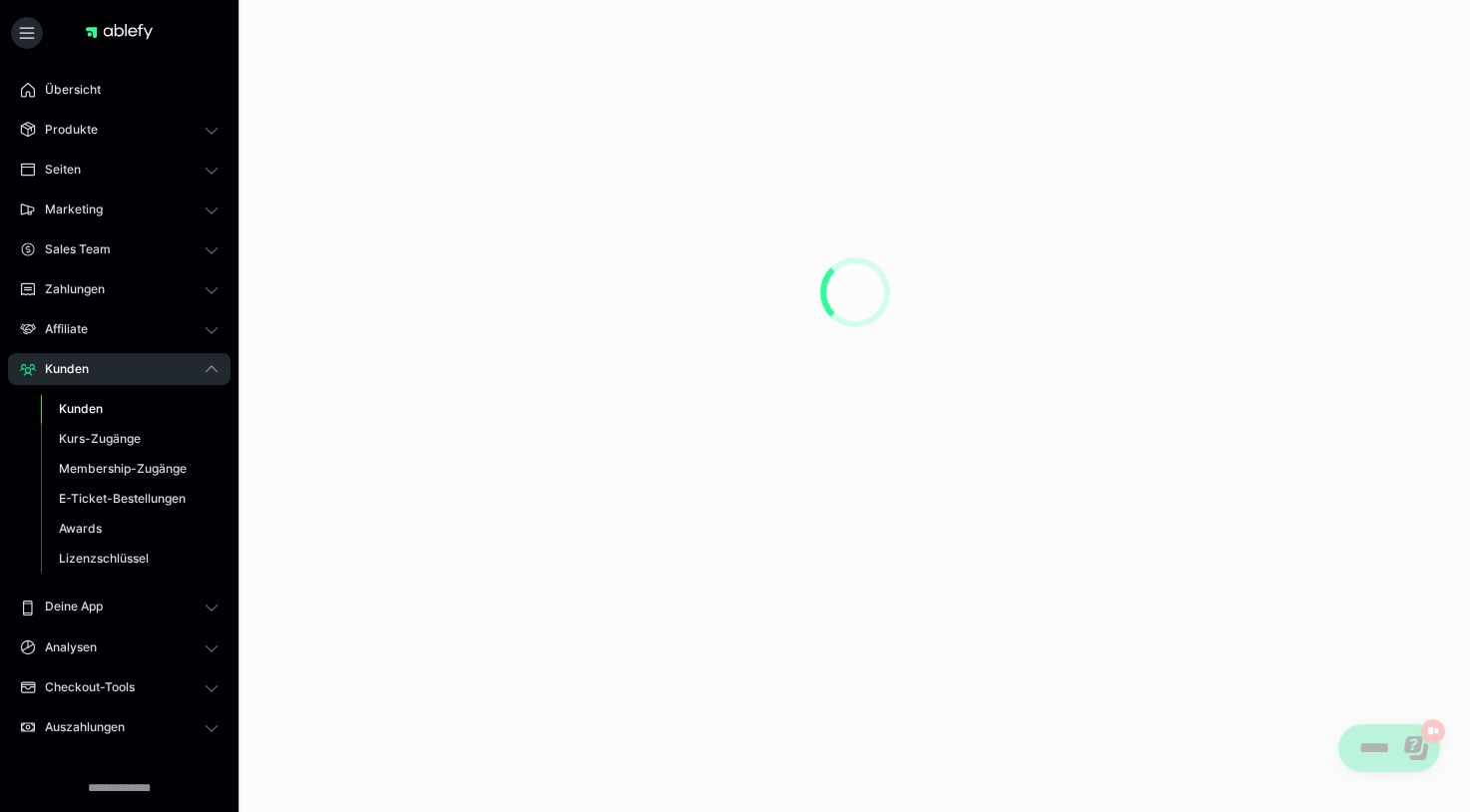 scroll, scrollTop: 0, scrollLeft: 0, axis: both 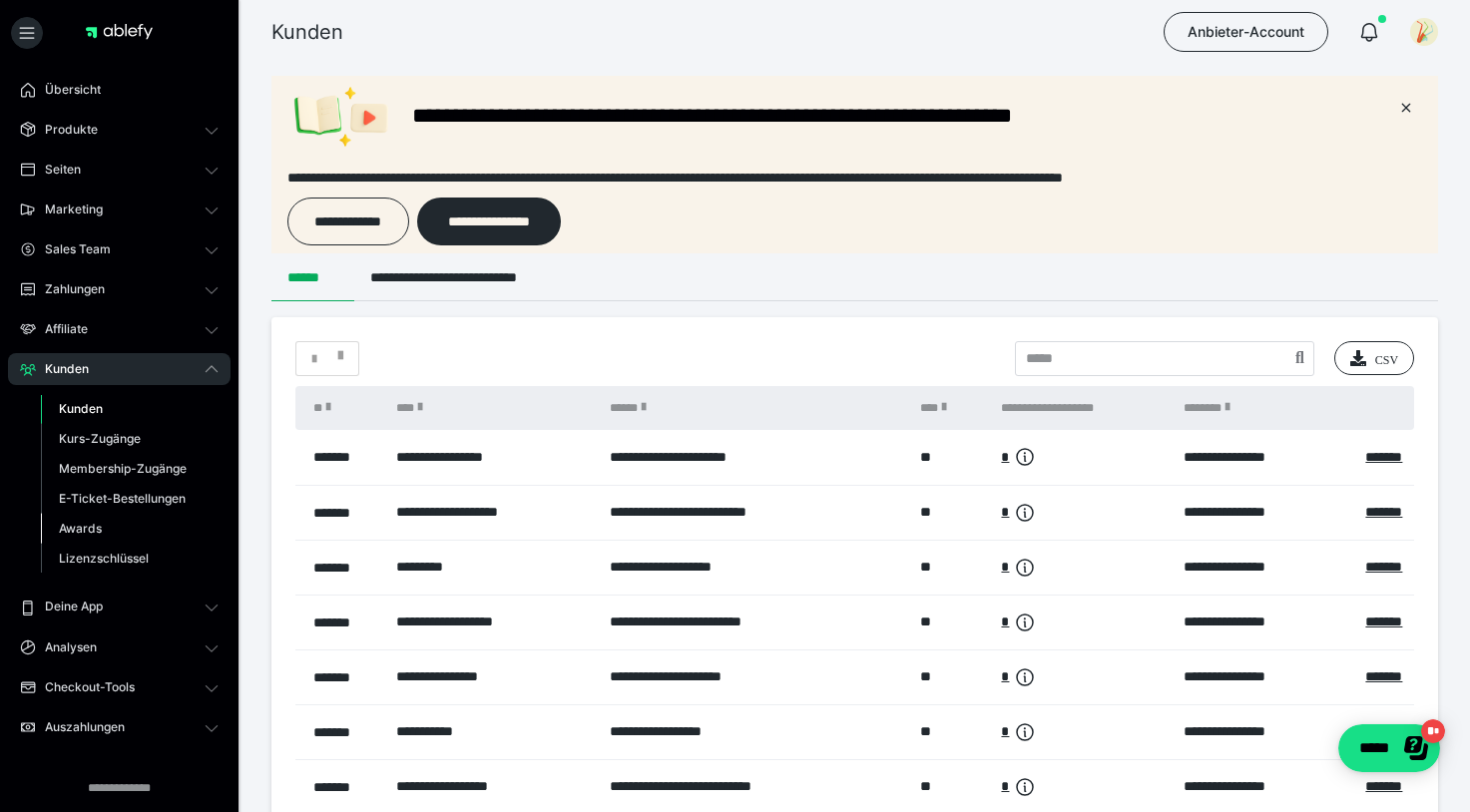 click on "Awards" at bounding box center [80, 528] 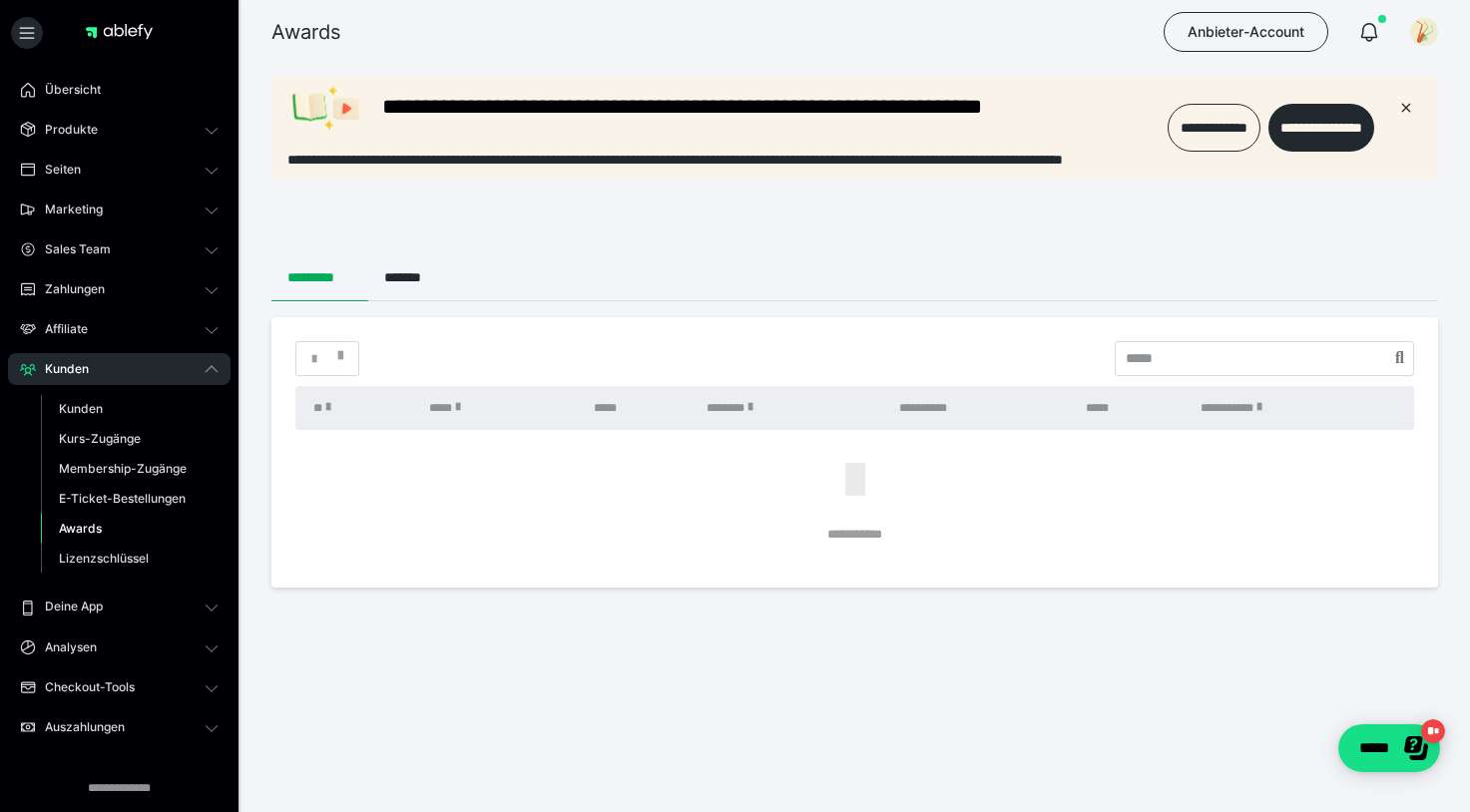 scroll, scrollTop: 0, scrollLeft: 0, axis: both 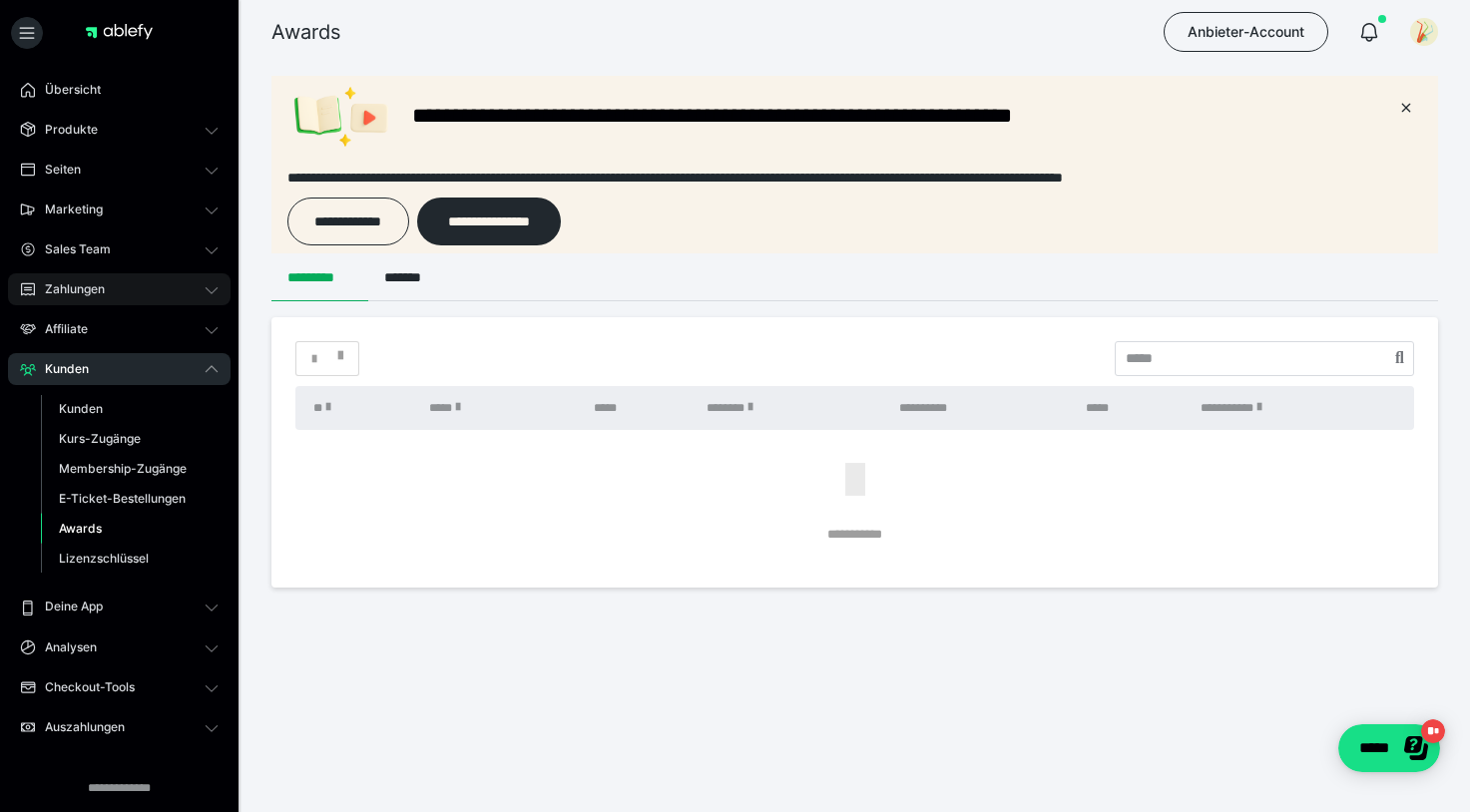 click on "Zahlungen" at bounding box center (68, 289) 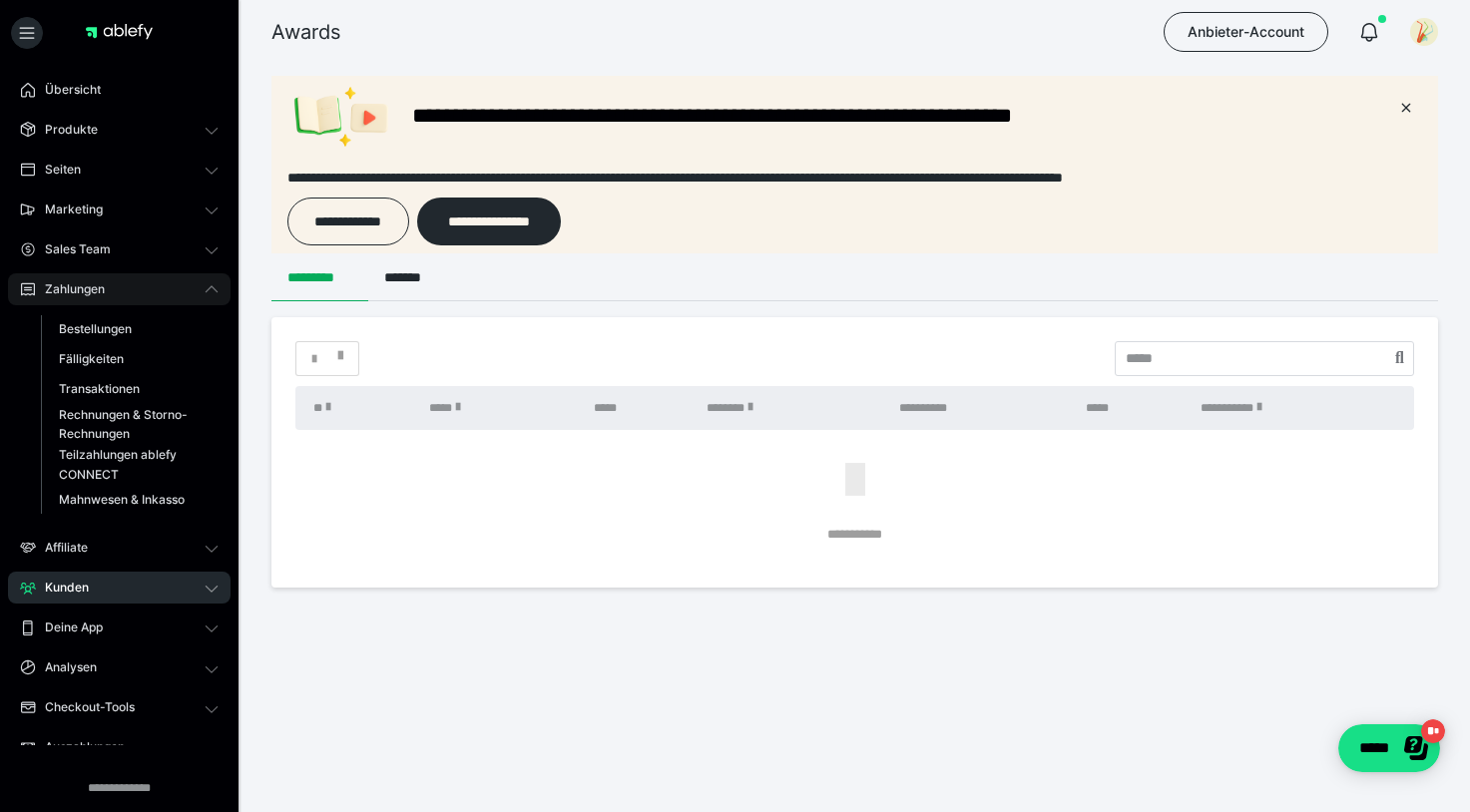 click on "Zahlungen" at bounding box center (68, 289) 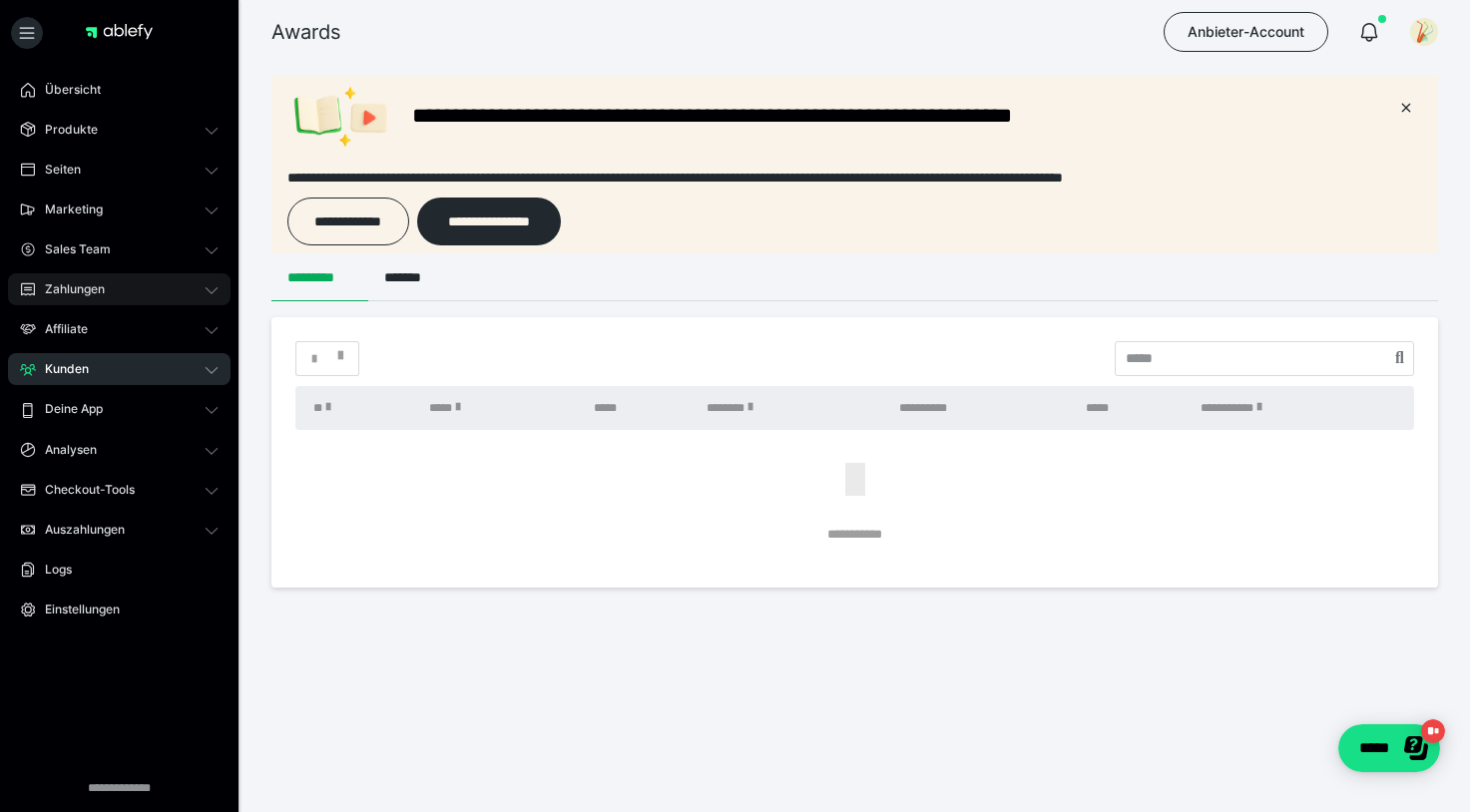 click on "Zahlungen" at bounding box center (68, 289) 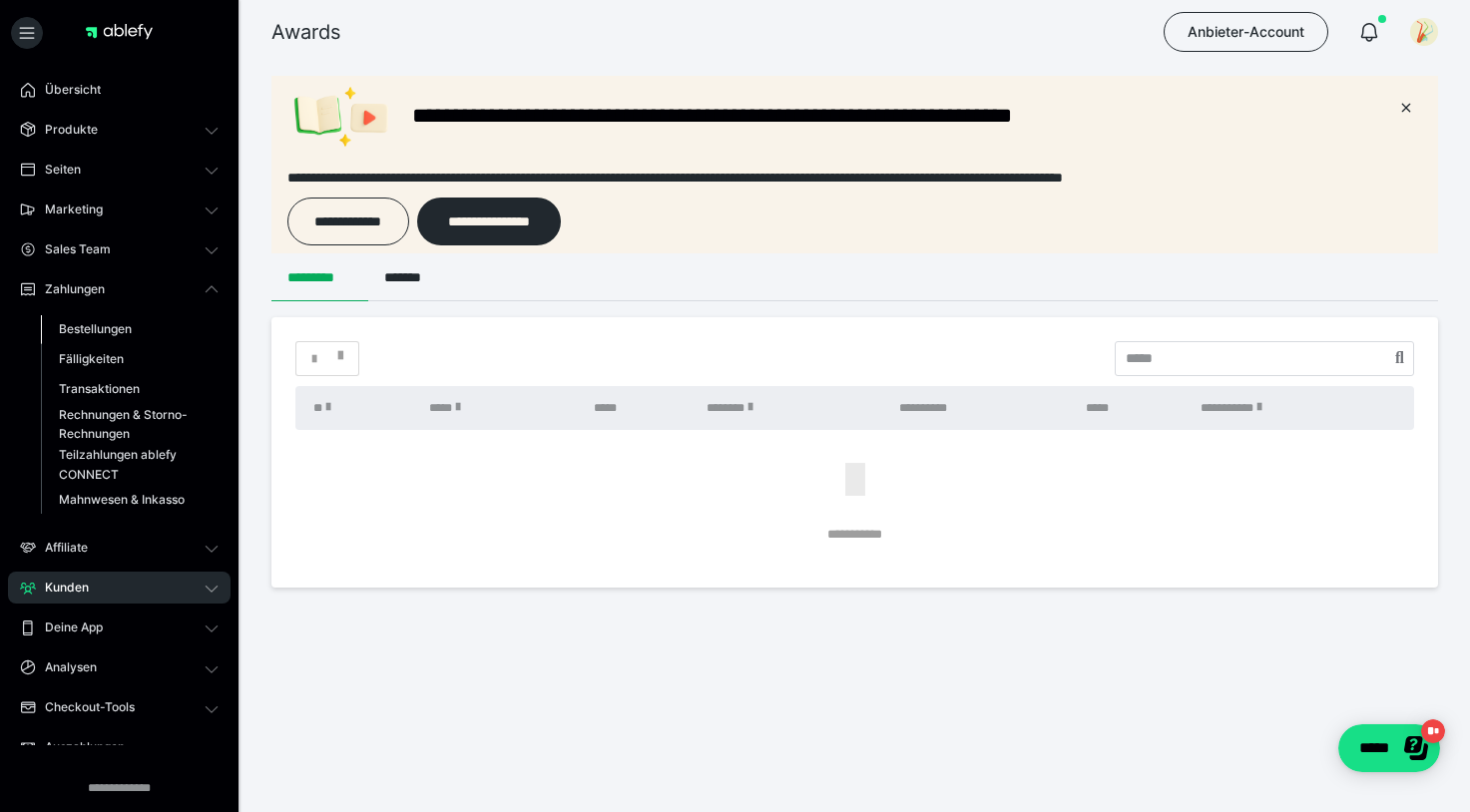 click on "Bestellungen" at bounding box center (95, 328) 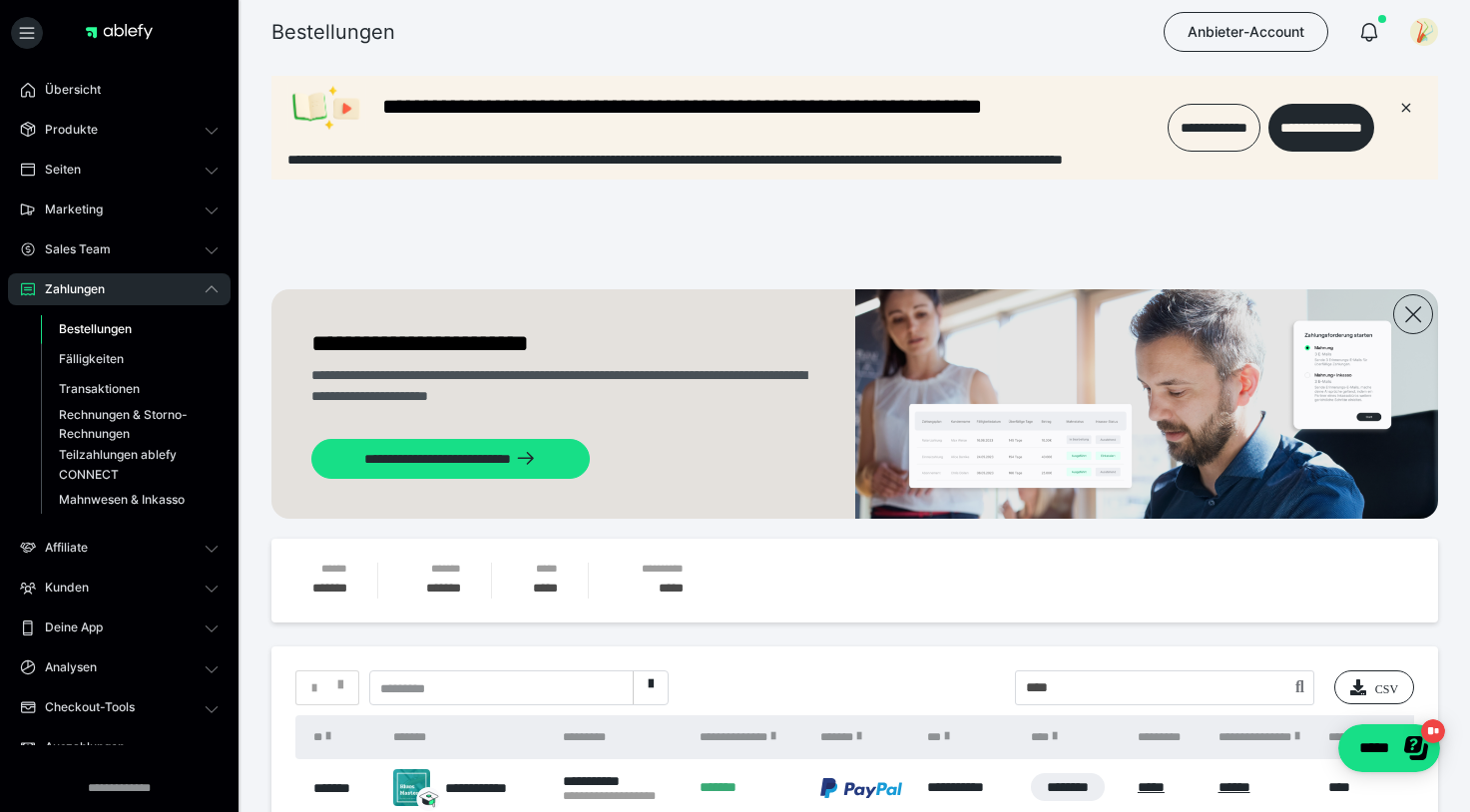 scroll, scrollTop: 0, scrollLeft: 0, axis: both 